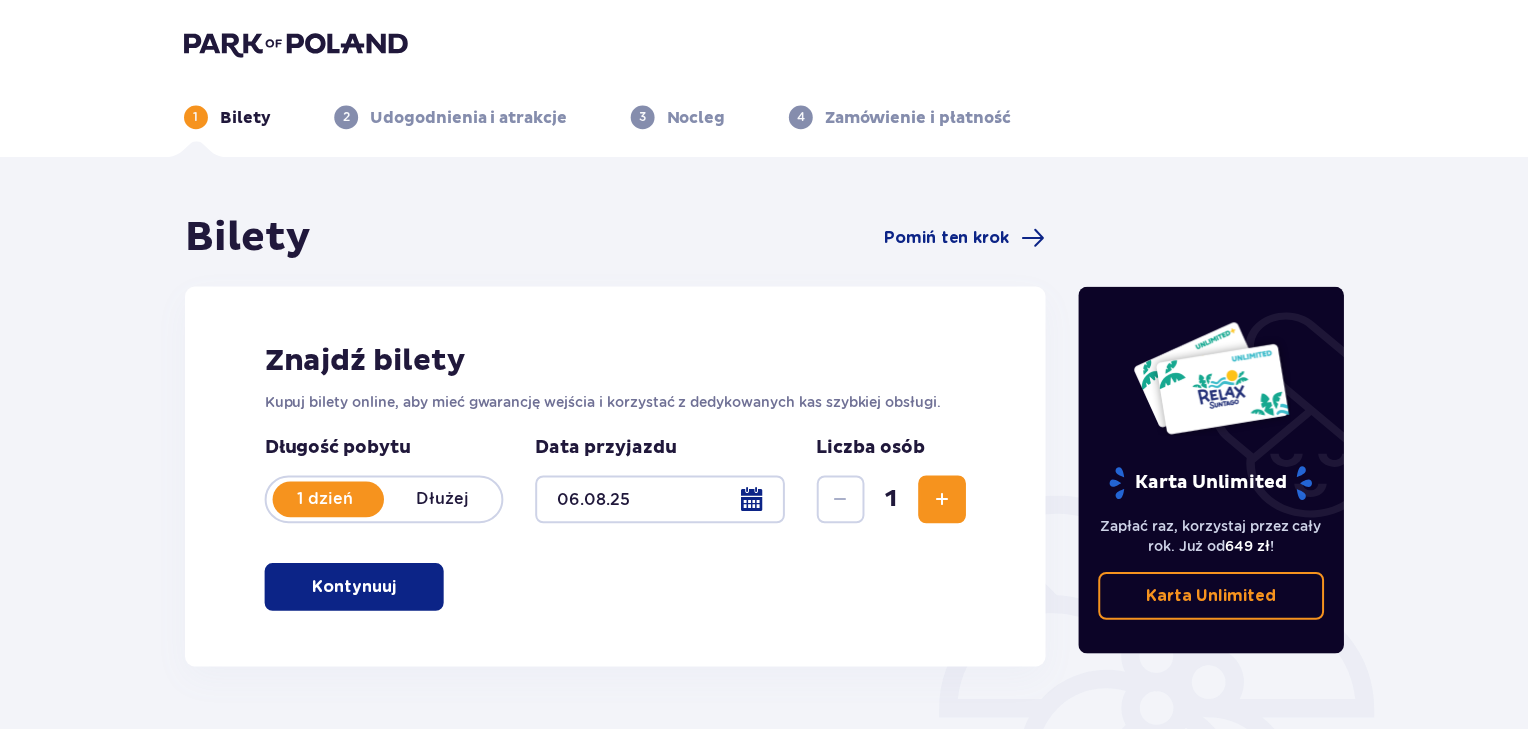 scroll, scrollTop: 0, scrollLeft: 0, axis: both 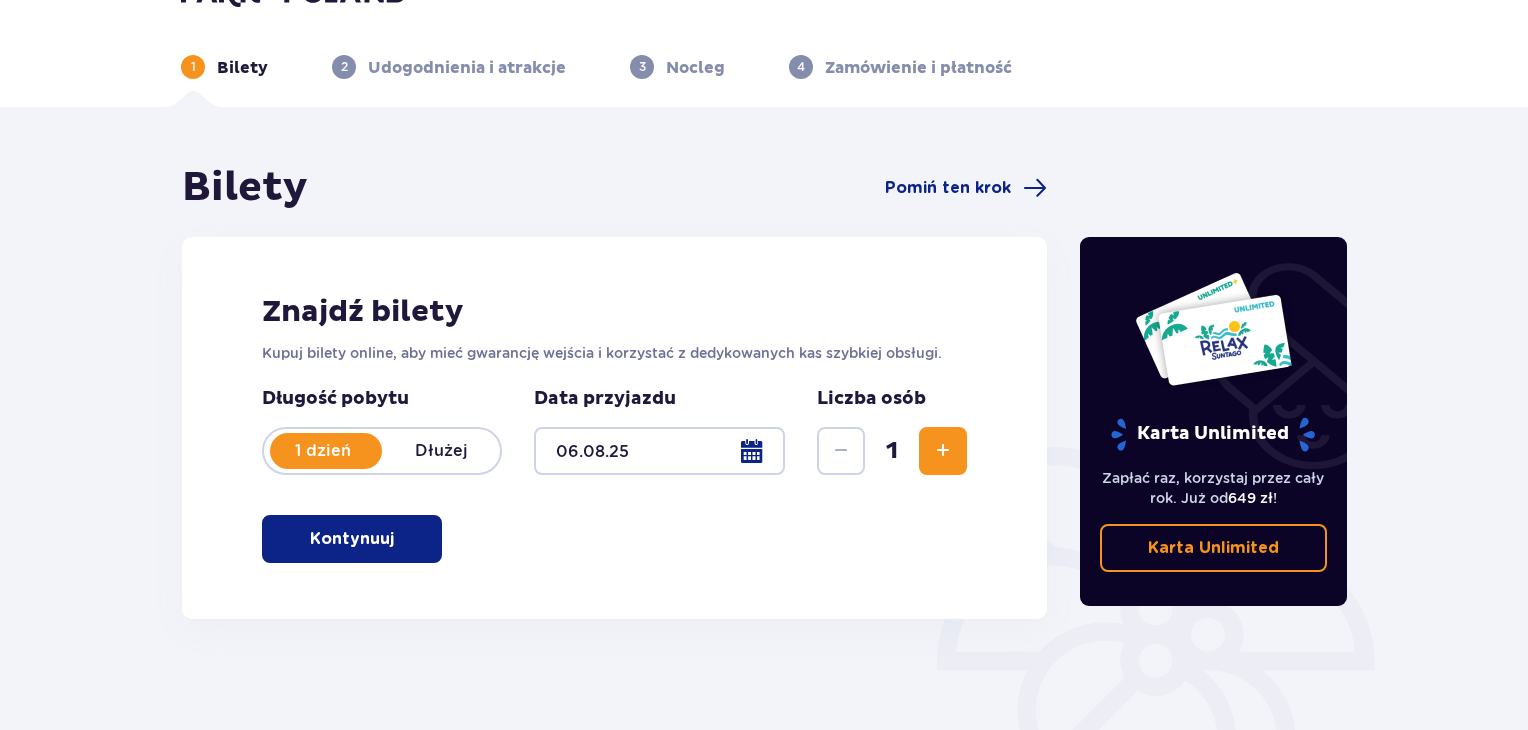 click at bounding box center [943, 451] 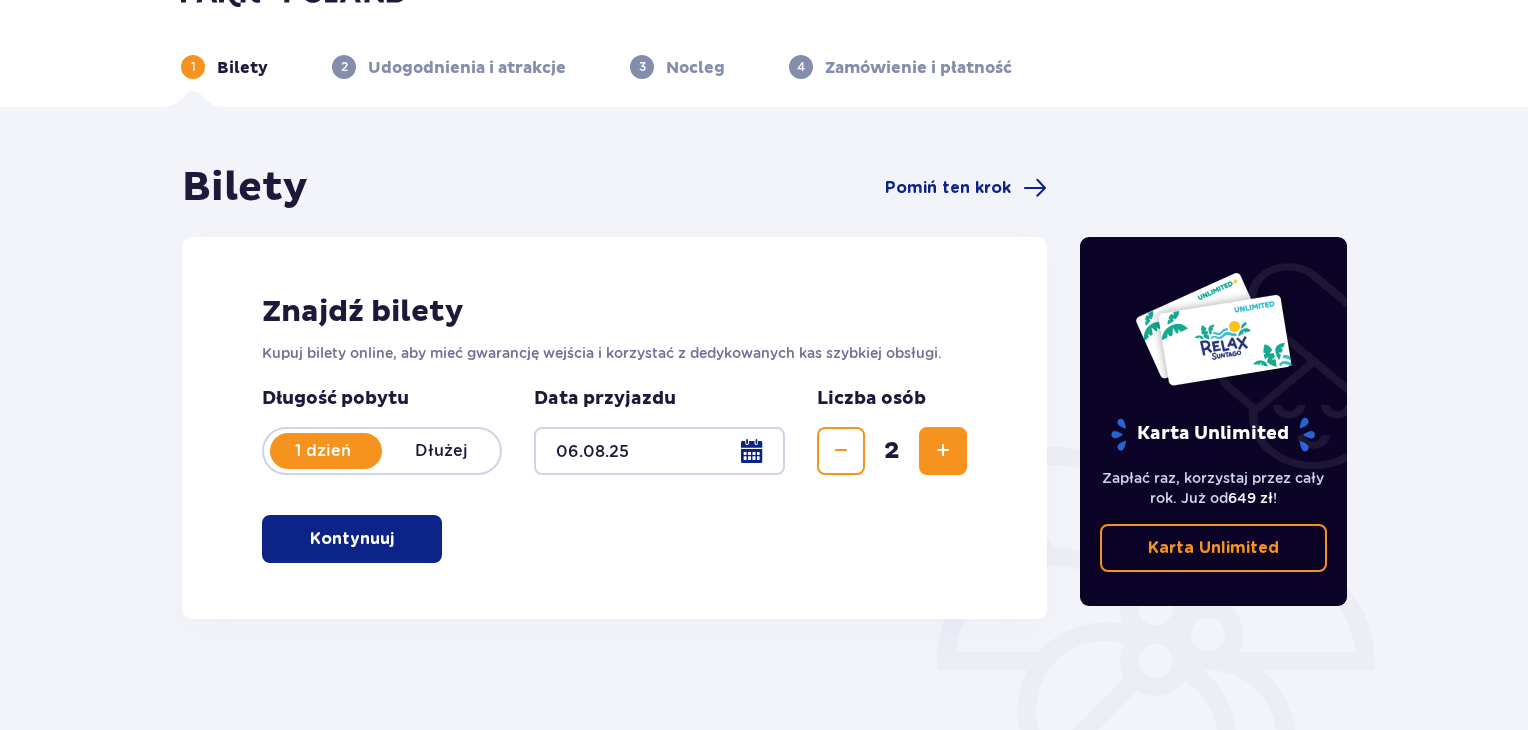 click at bounding box center (943, 451) 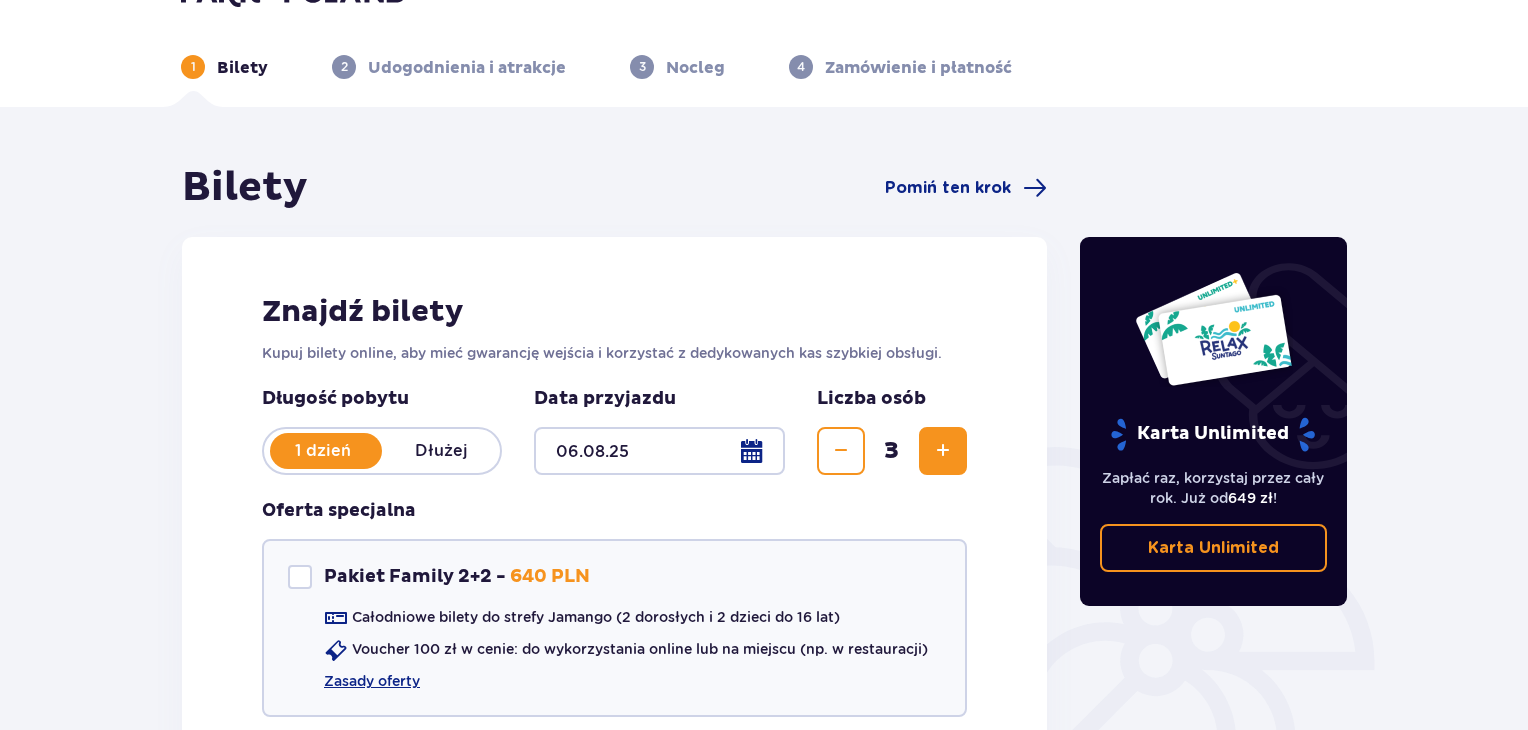 type 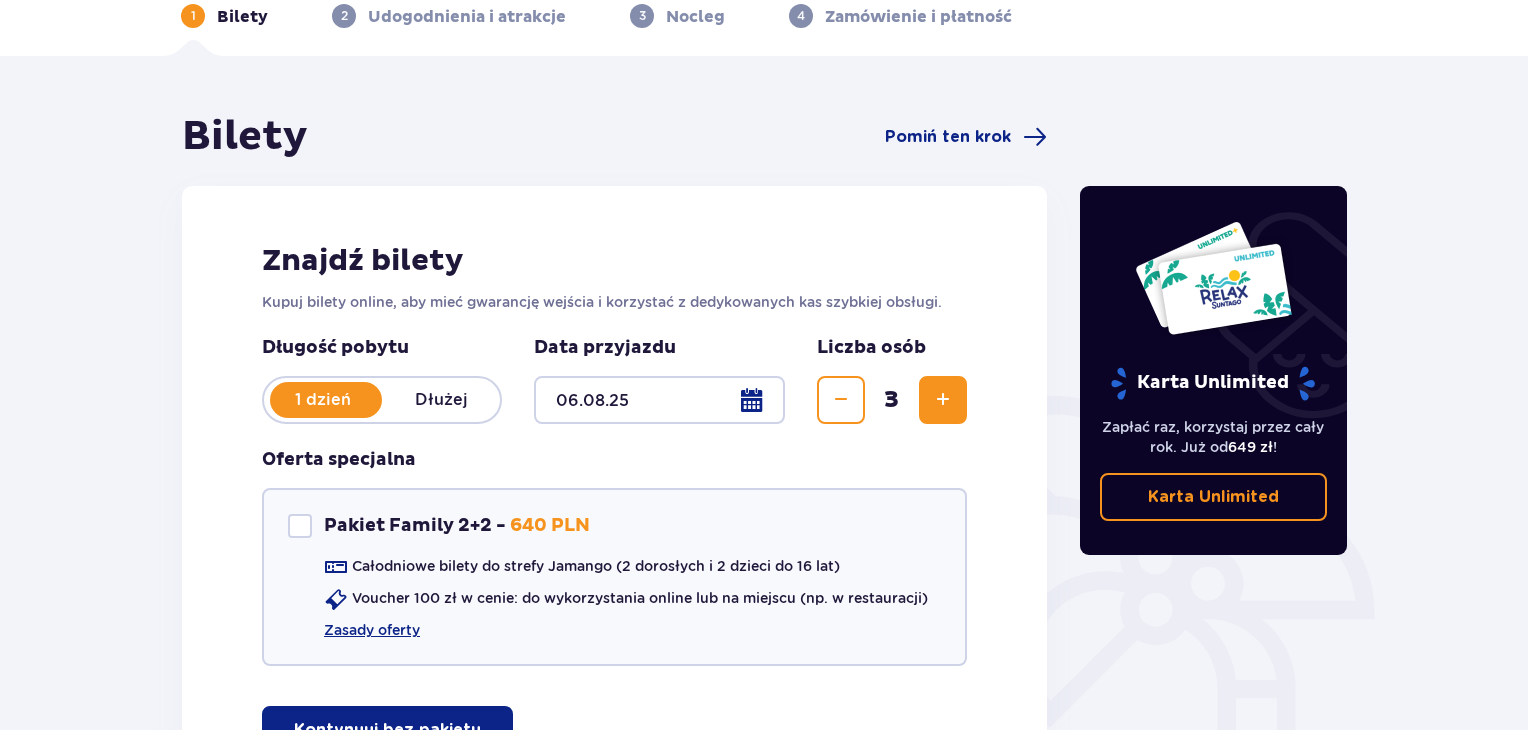 scroll, scrollTop: 0, scrollLeft: 0, axis: both 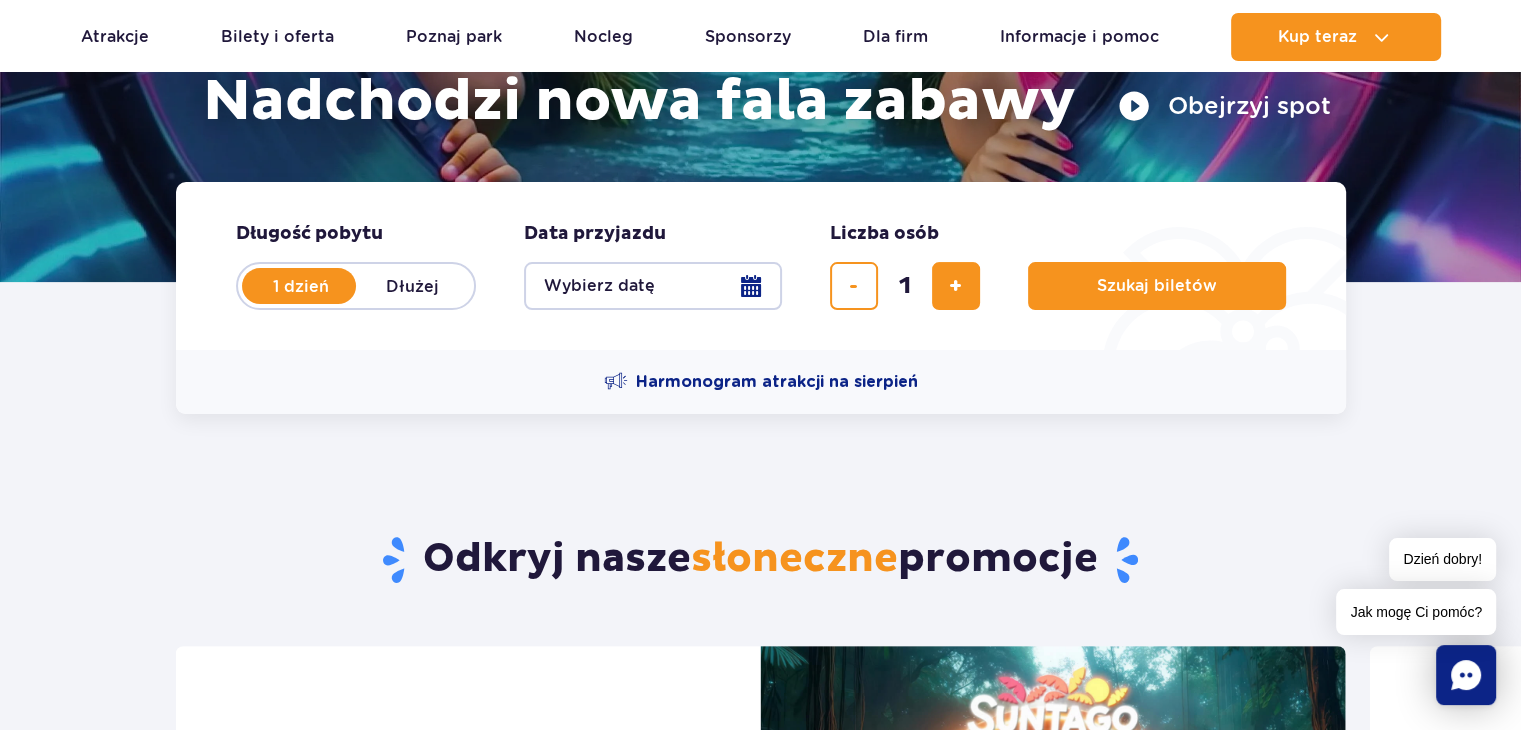 click on "Wybierz datę" at bounding box center (653, 286) 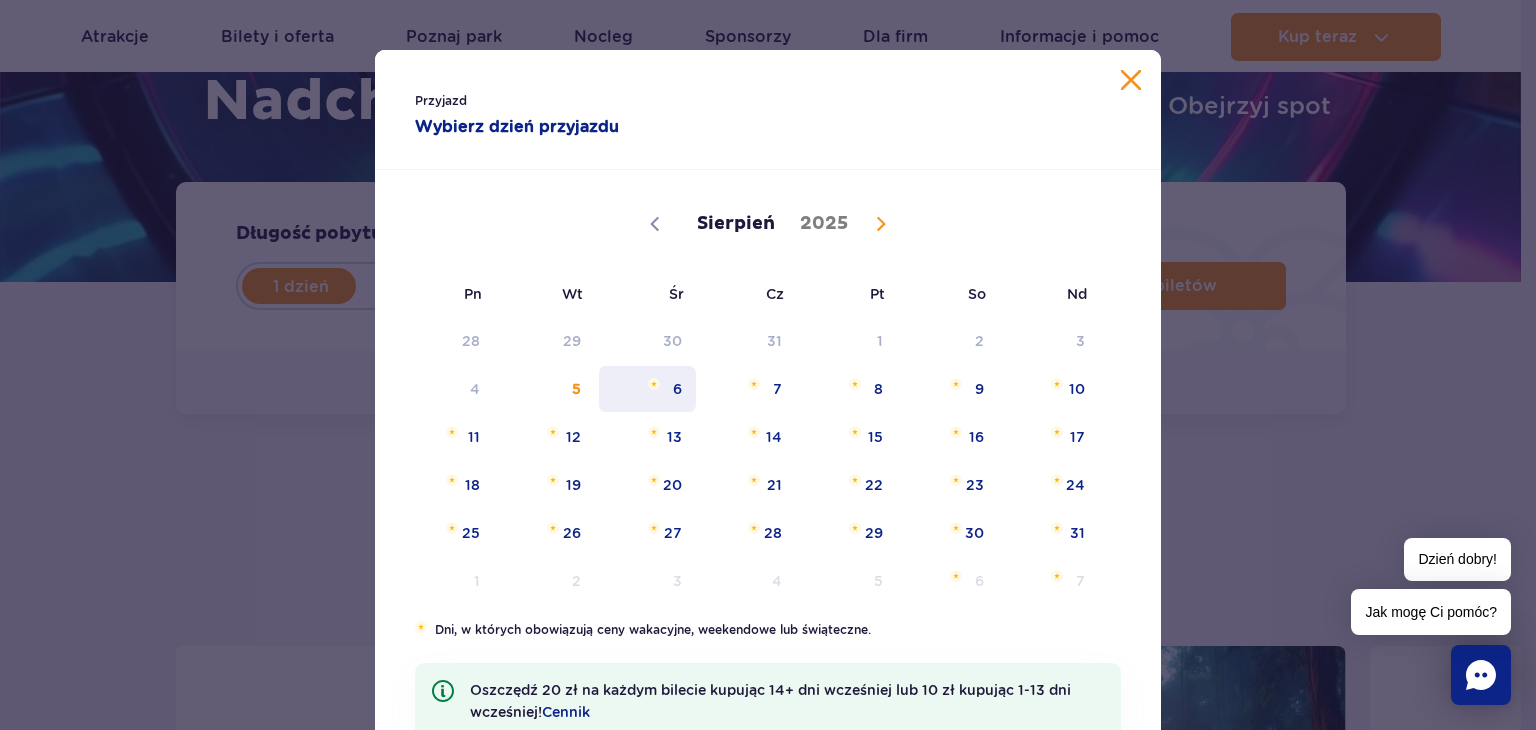 click on "6" at bounding box center [647, 389] 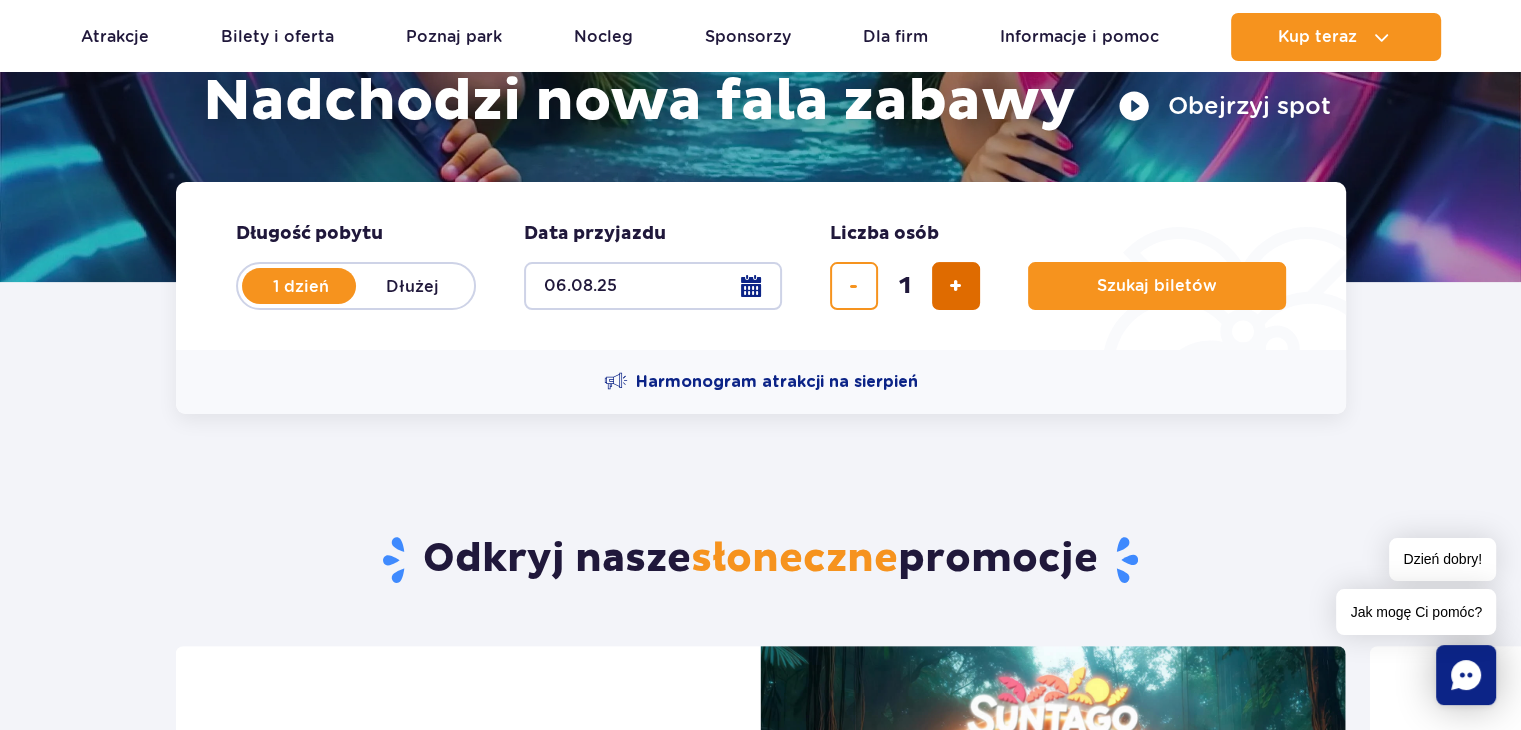 click at bounding box center [955, 286] 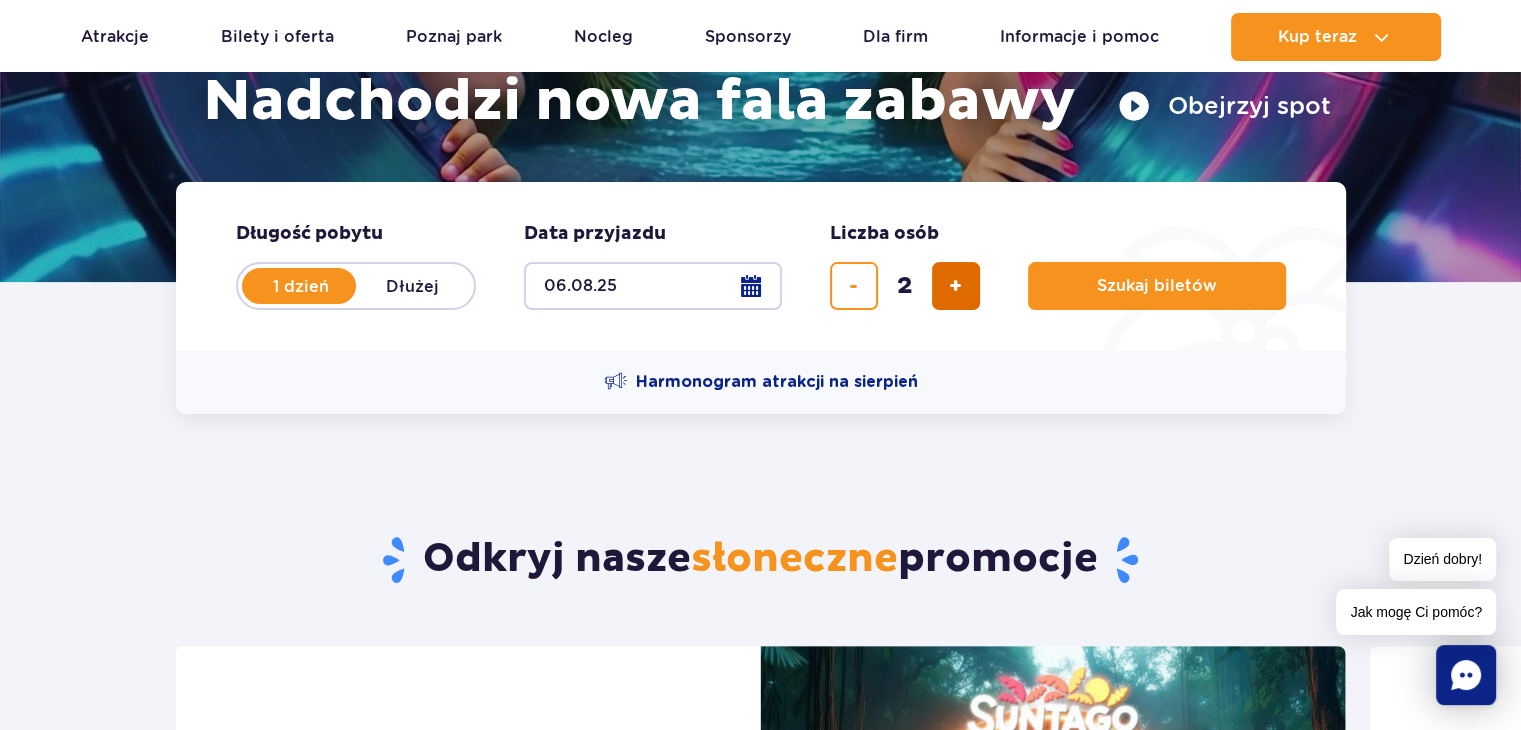 click at bounding box center [955, 286] 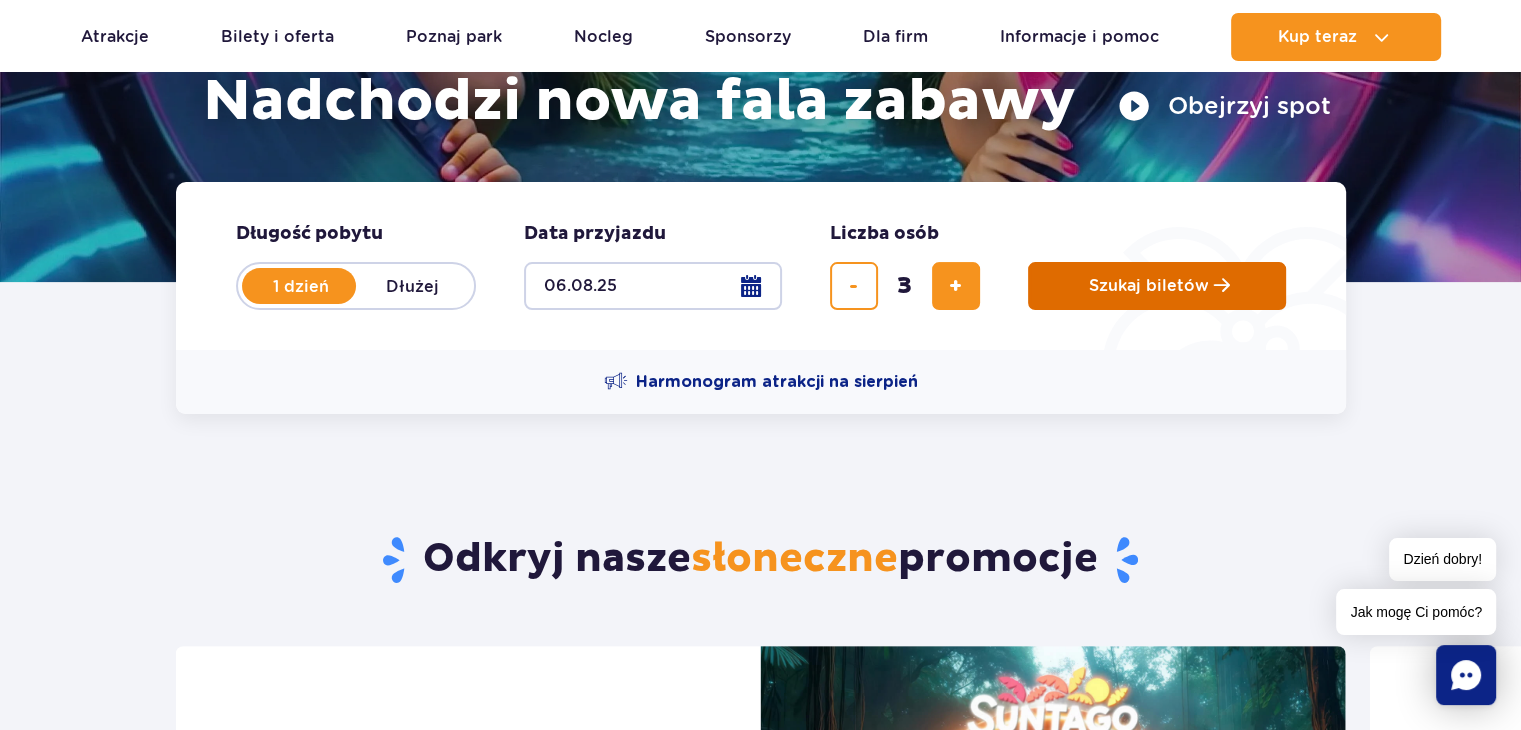 click on "Szukaj biletów" at bounding box center [1149, 286] 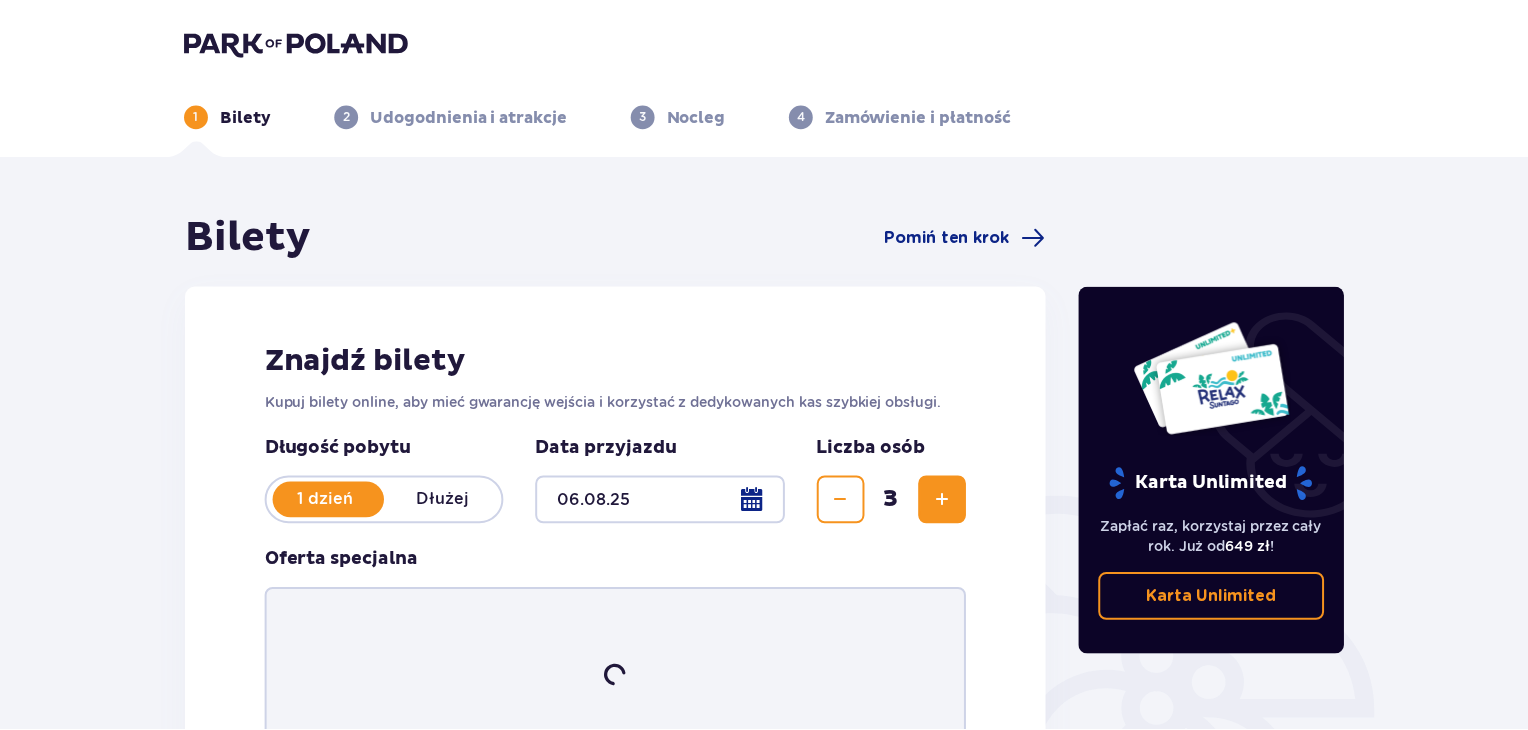 scroll, scrollTop: 0, scrollLeft: 0, axis: both 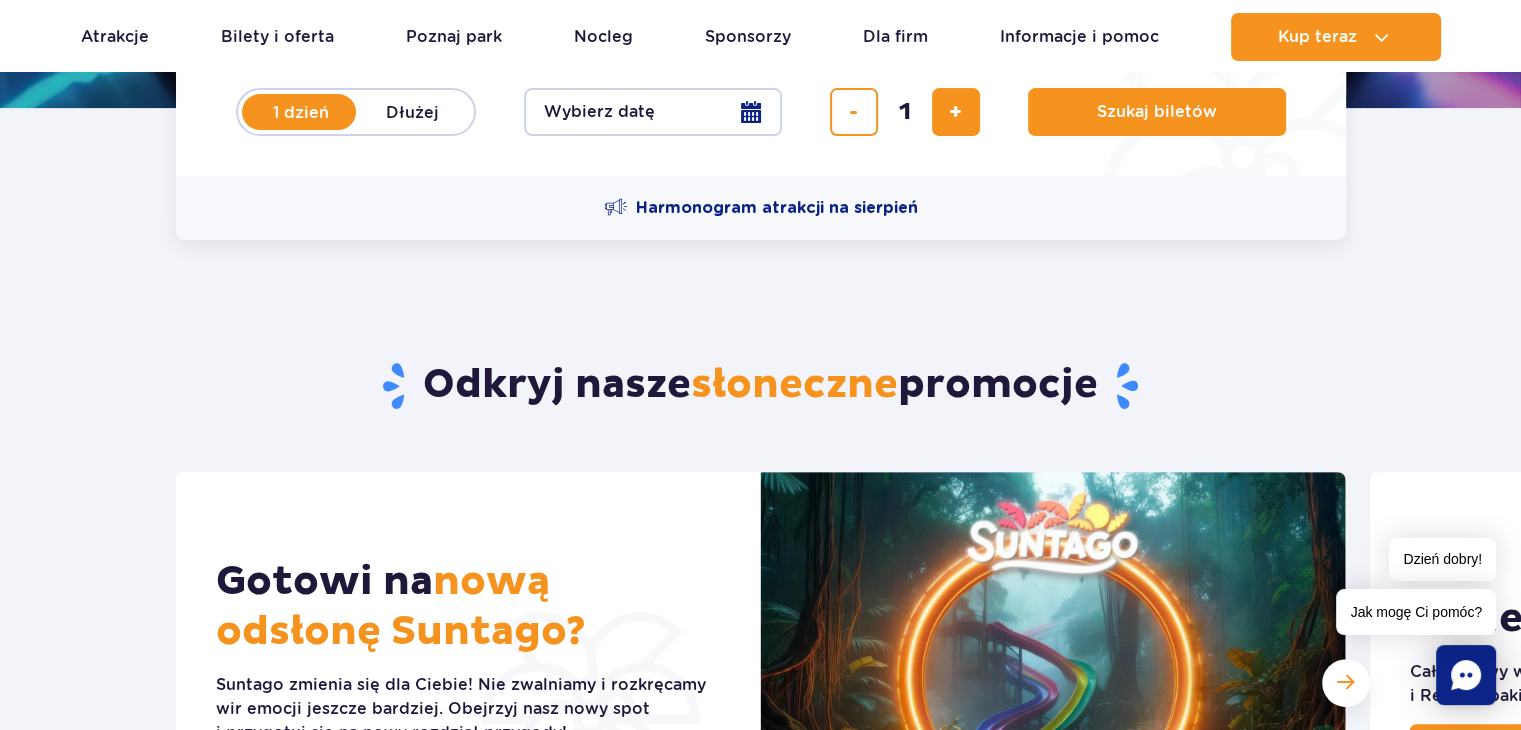 click on "Wybierz datę" at bounding box center [653, 112] 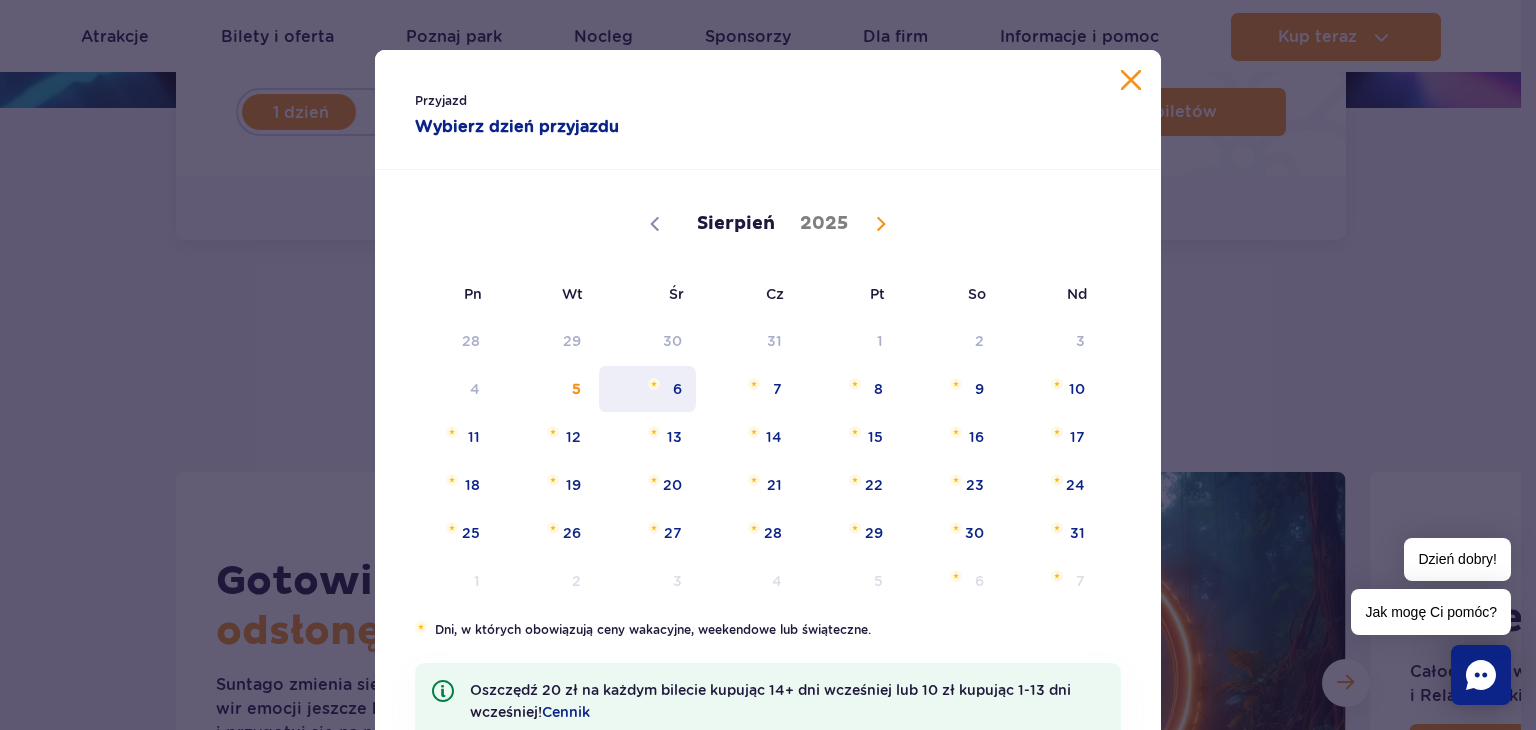 click on "6" at bounding box center [647, 389] 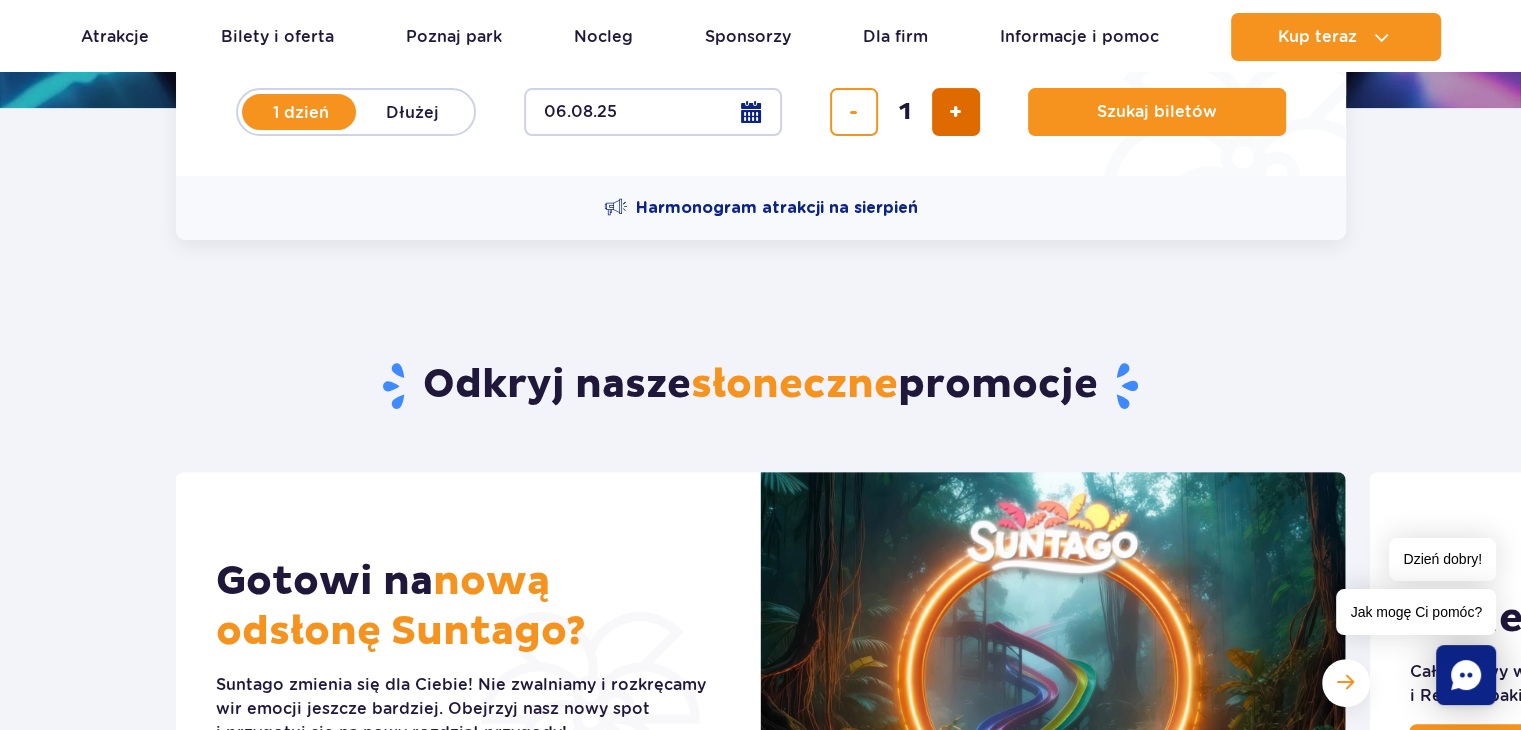 drag, startPoint x: 949, startPoint y: 140, endPoint x: 954, endPoint y: 126, distance: 14.866069 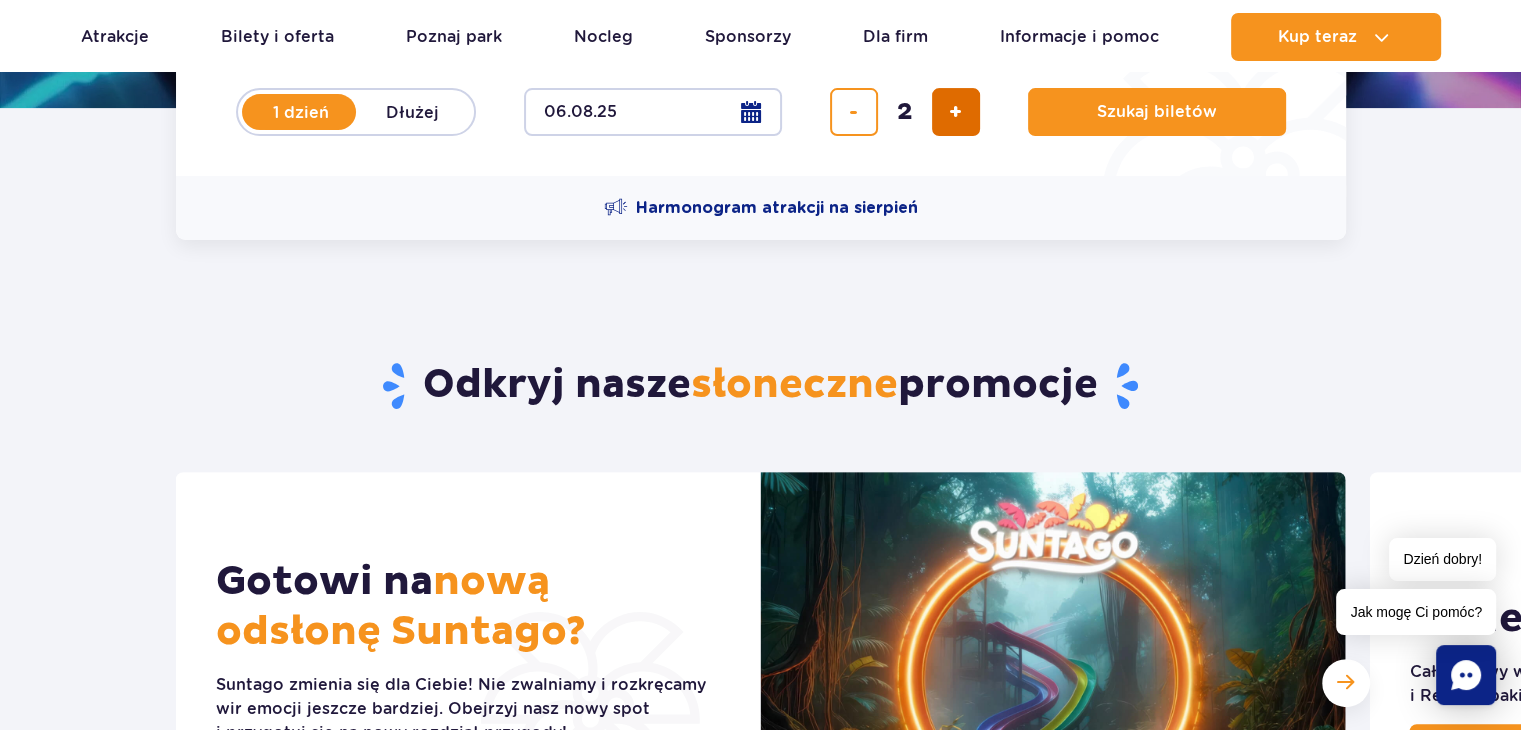 click at bounding box center [956, 112] 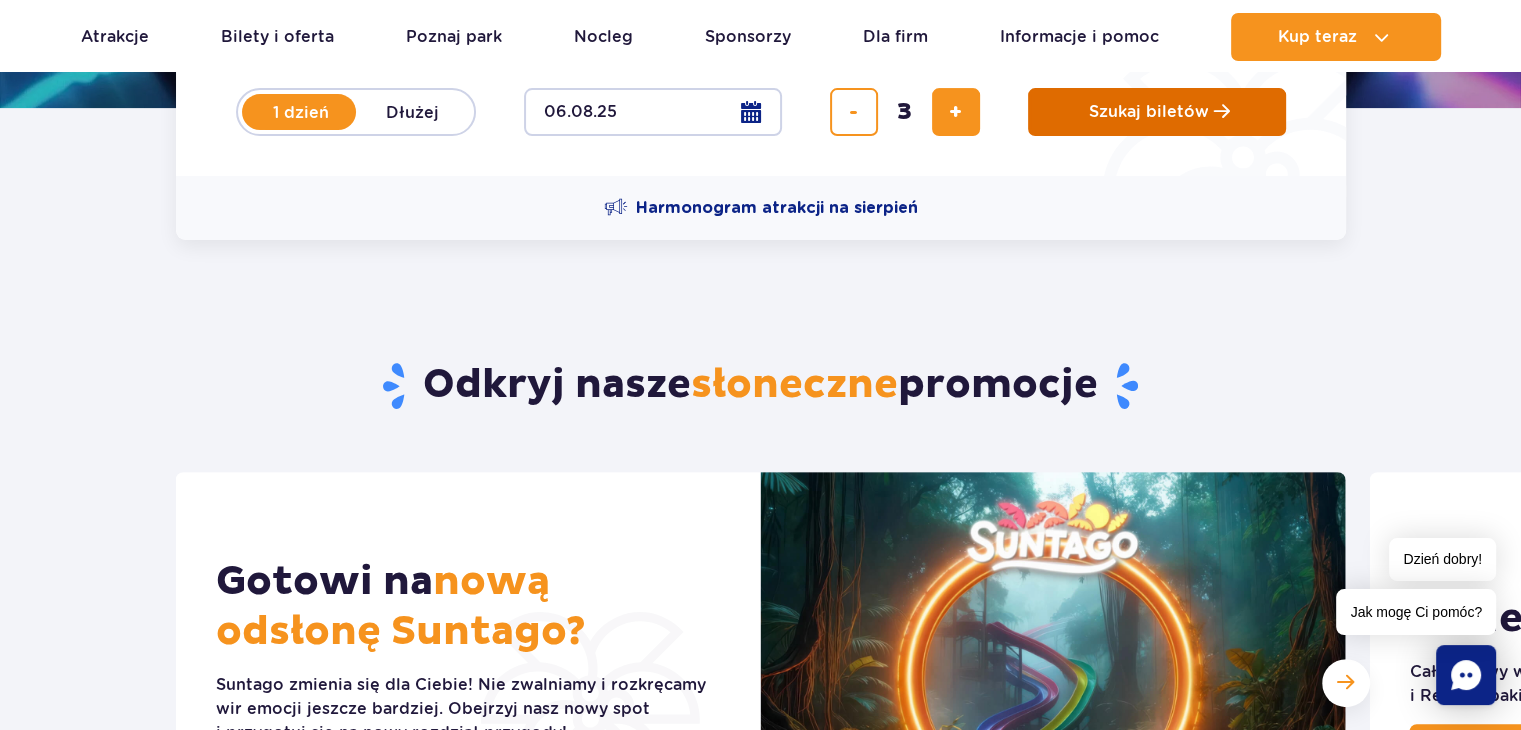 click on "Szukaj biletów" at bounding box center [1157, 112] 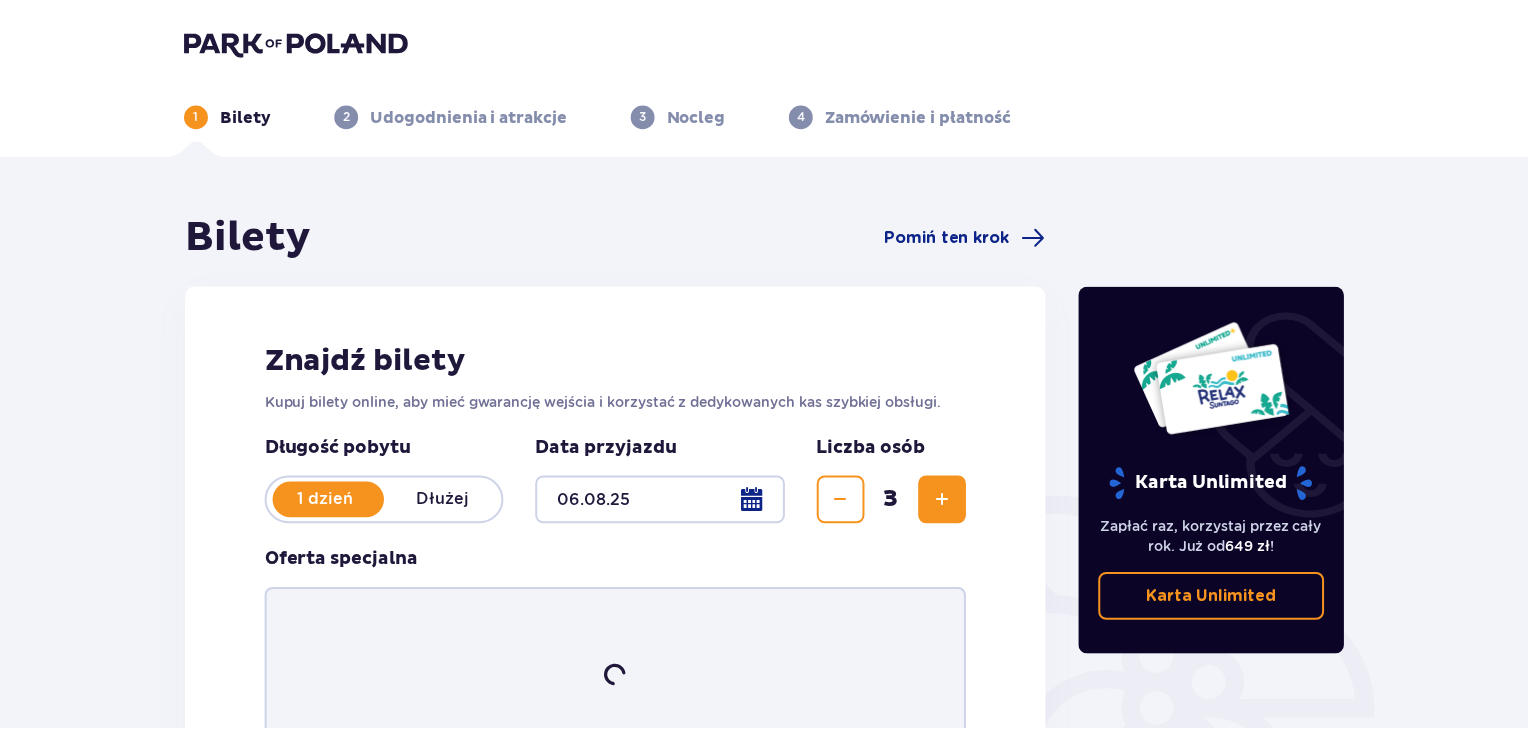 scroll, scrollTop: 40, scrollLeft: 0, axis: vertical 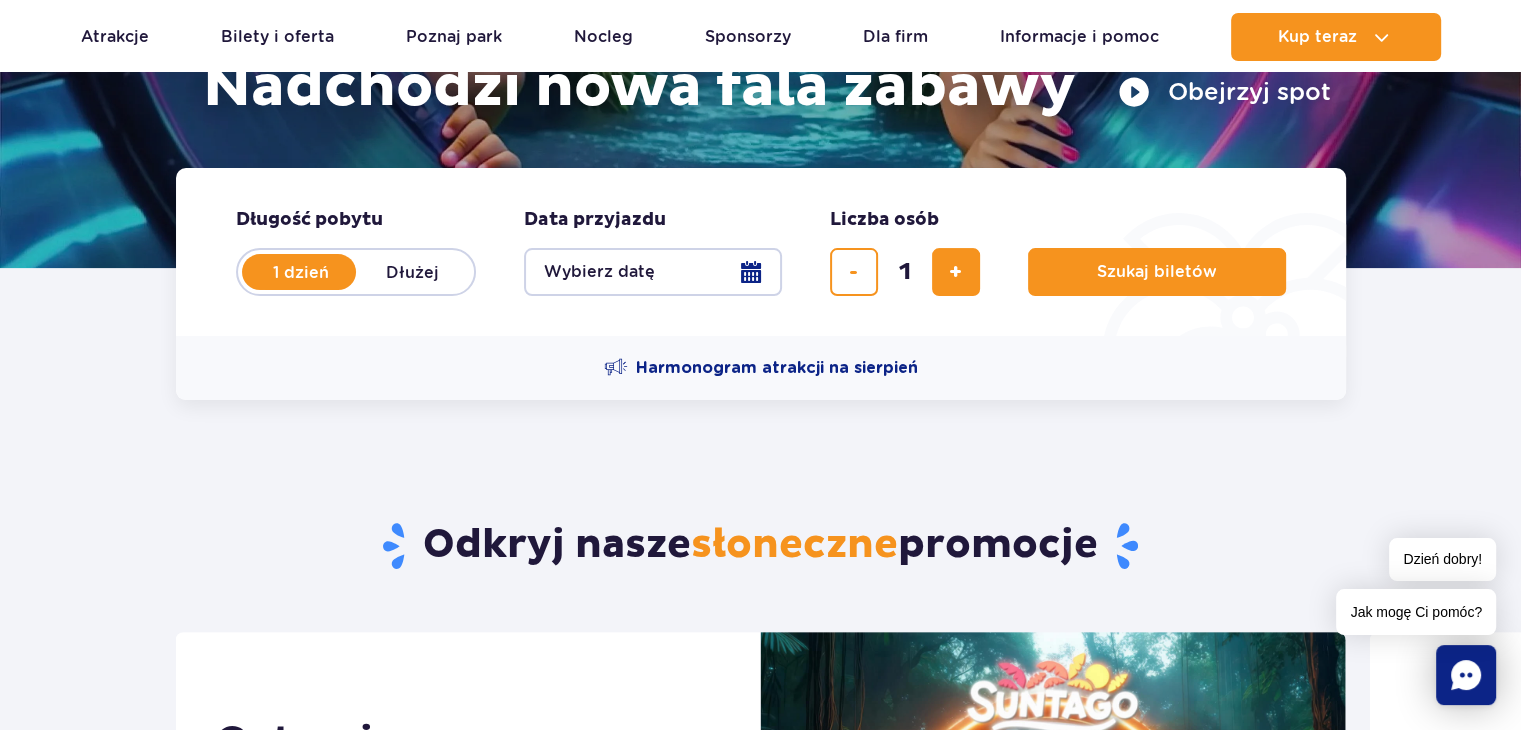 click on "Wybierz datę" at bounding box center (653, 272) 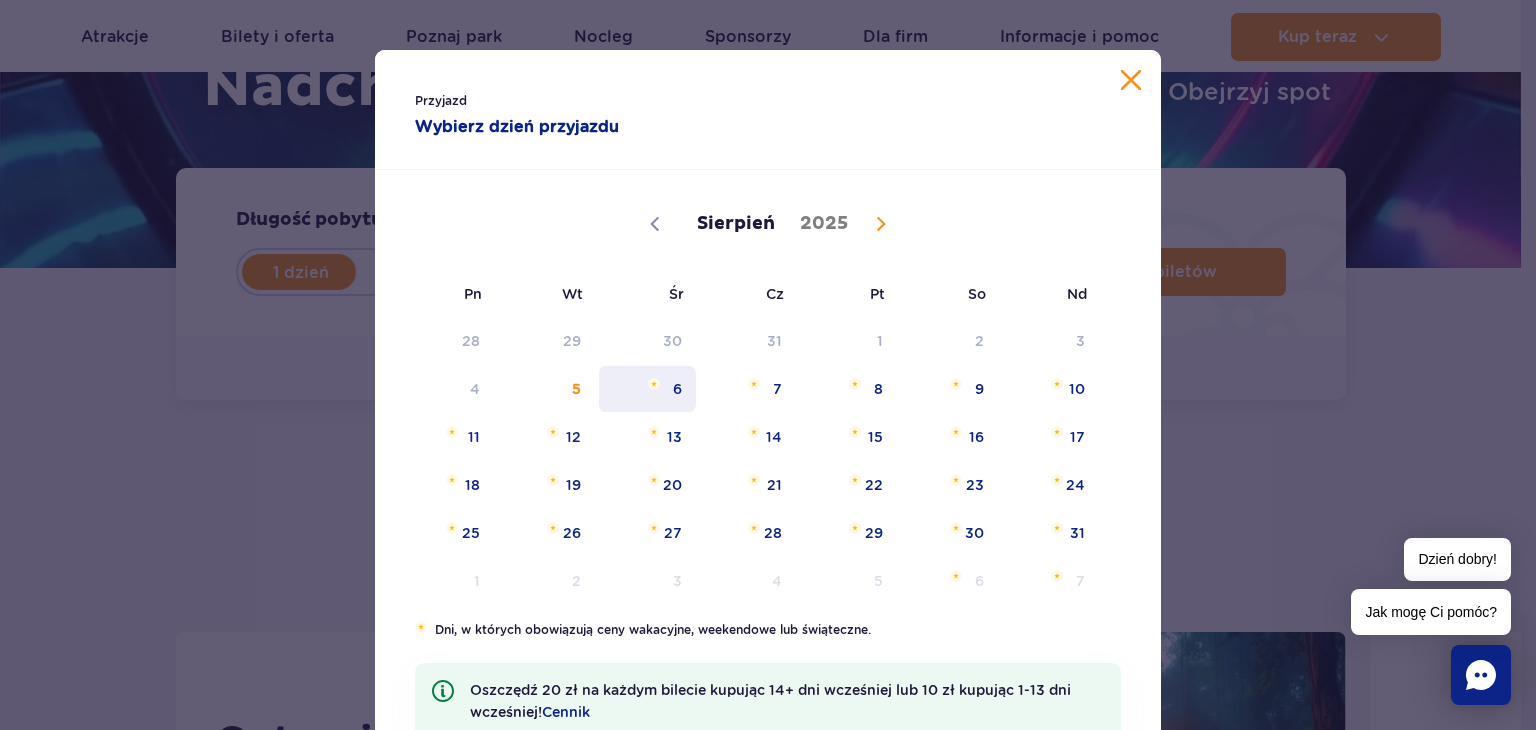 click on "6" at bounding box center [647, 389] 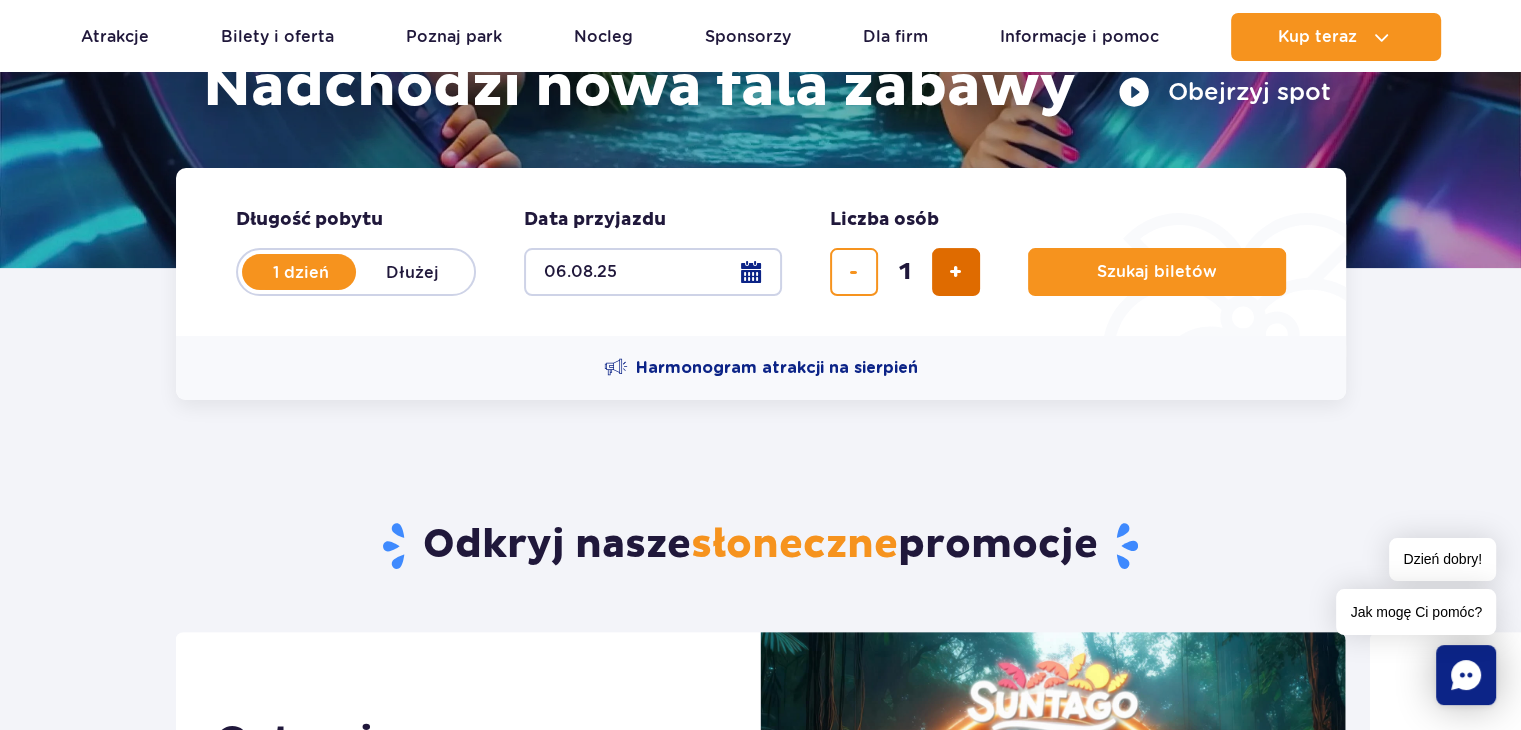 click at bounding box center [955, 272] 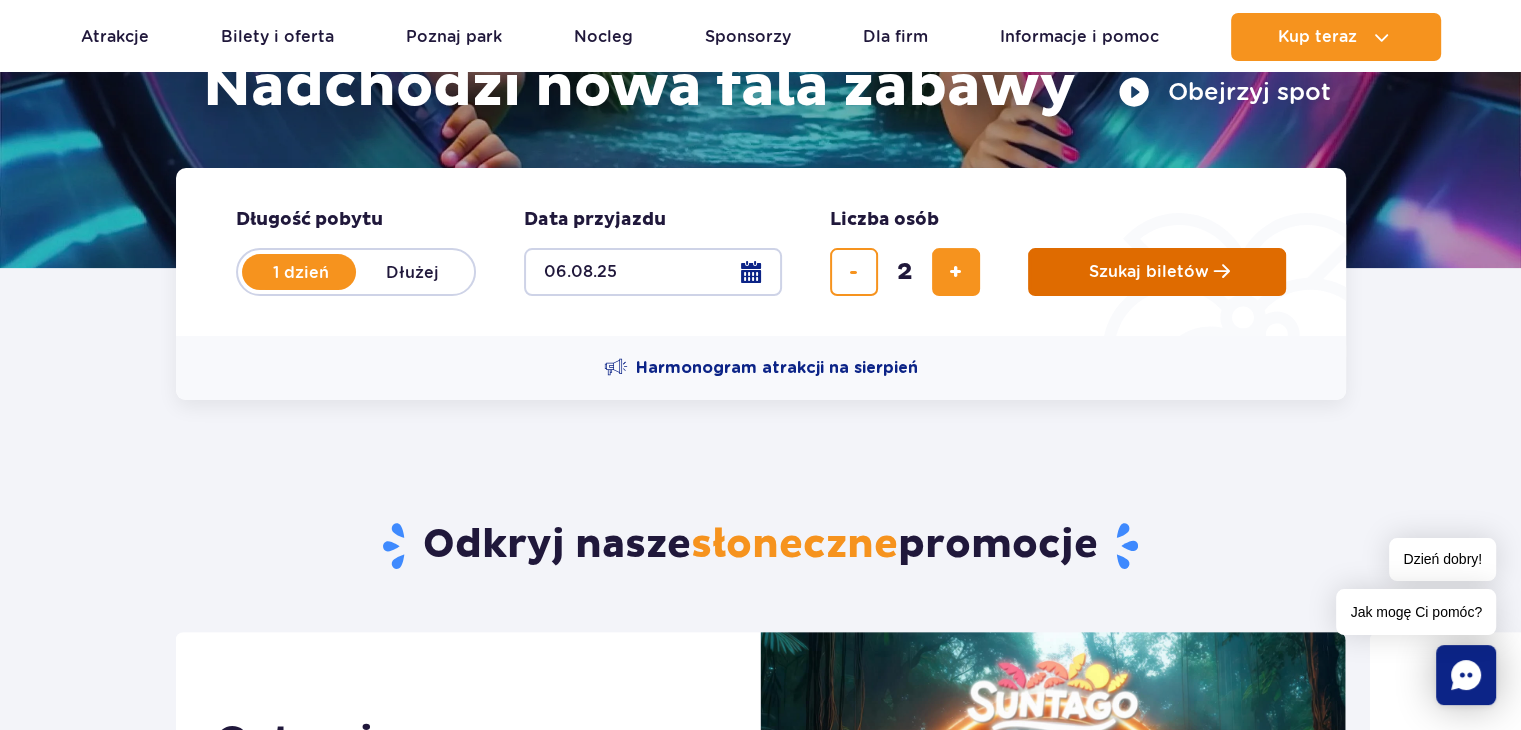 click on "Szukaj biletów" at bounding box center (1157, 272) 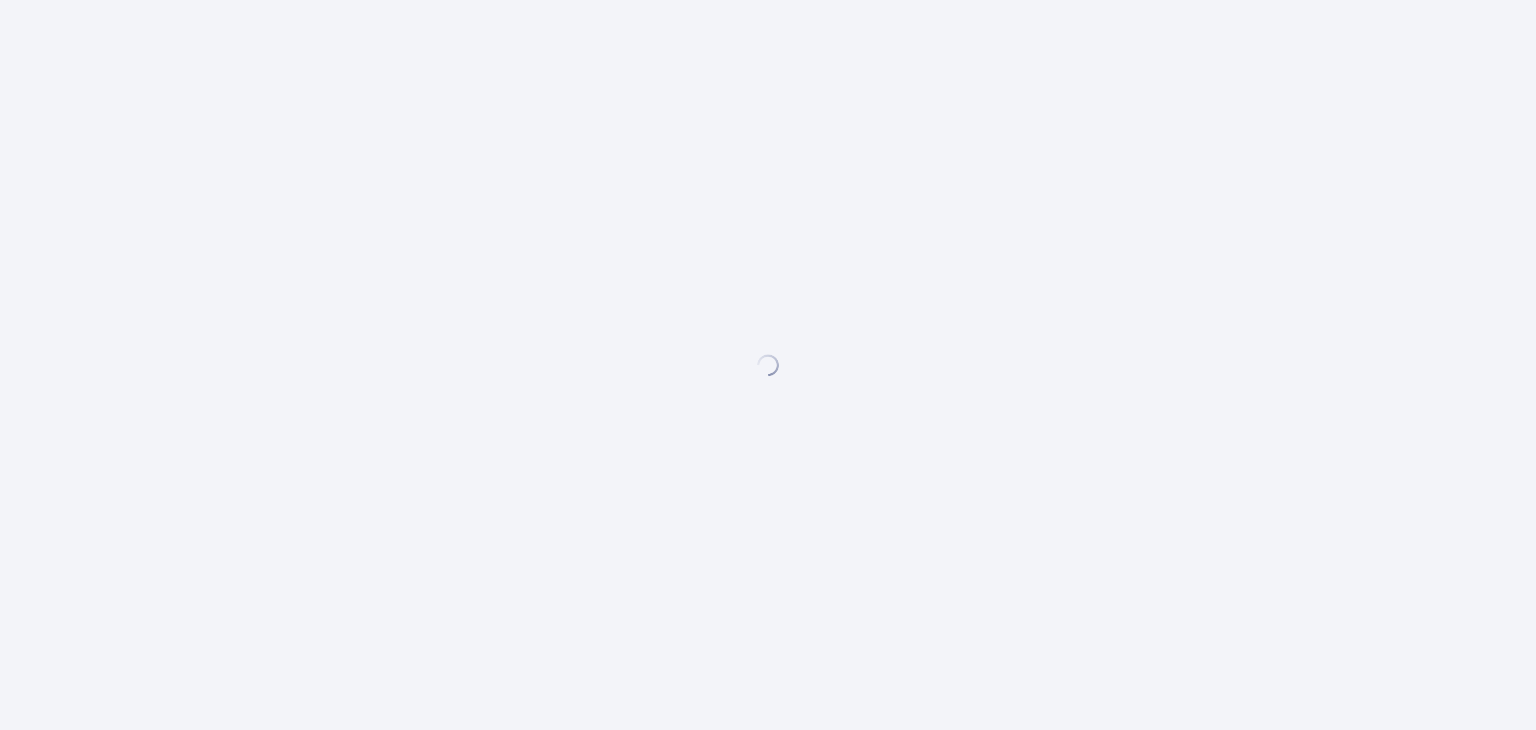 scroll, scrollTop: 0, scrollLeft: 0, axis: both 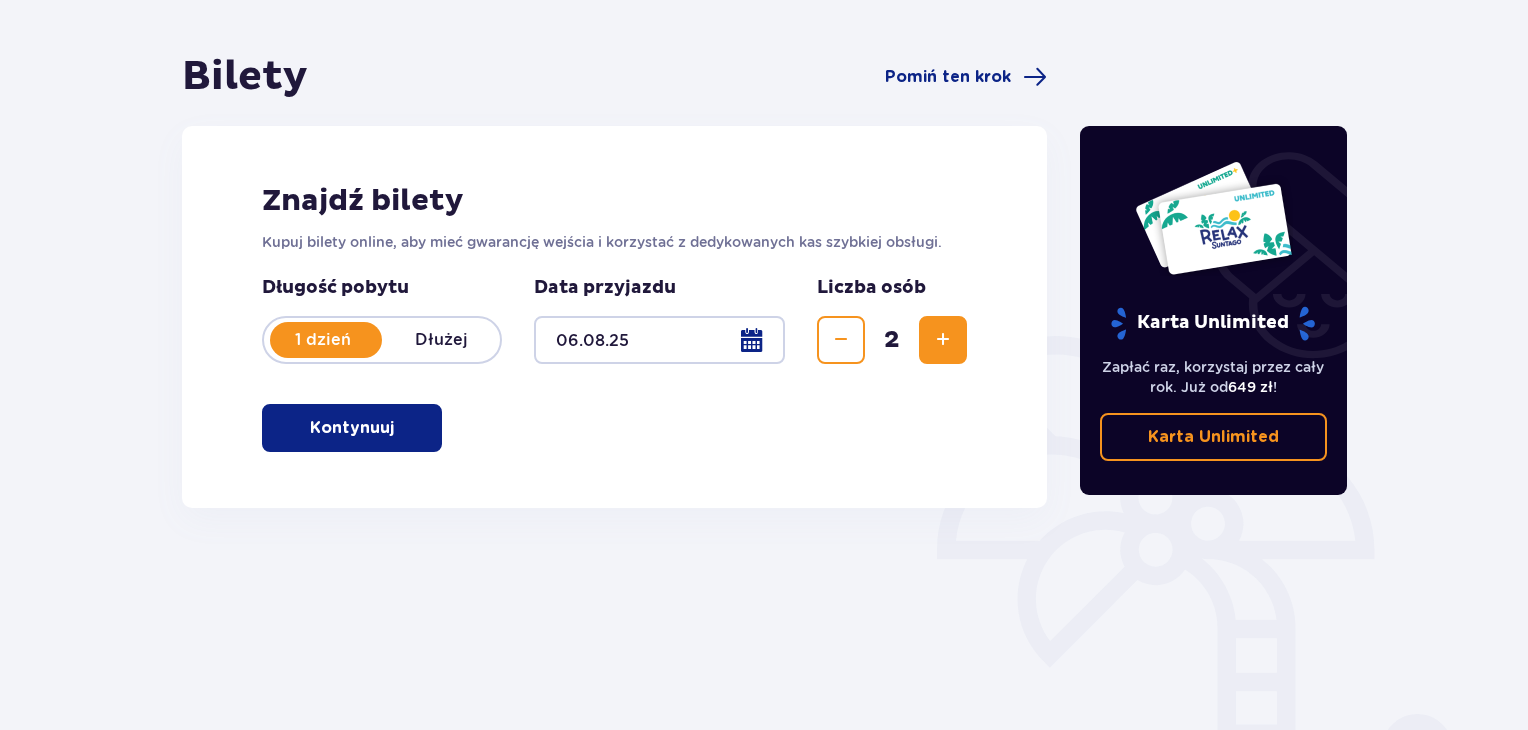 click on "Kontynuuj" at bounding box center [352, 428] 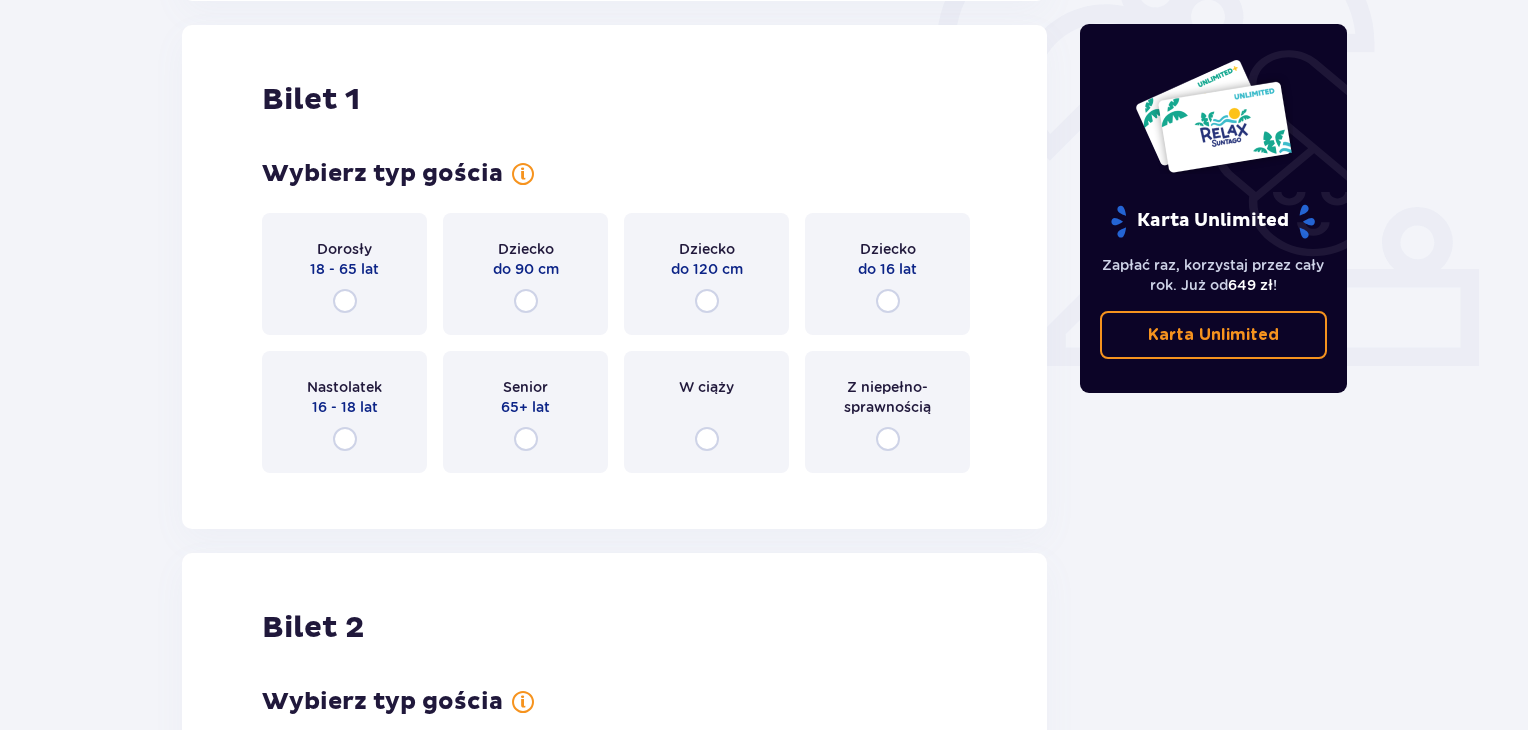 scroll, scrollTop: 668, scrollLeft: 0, axis: vertical 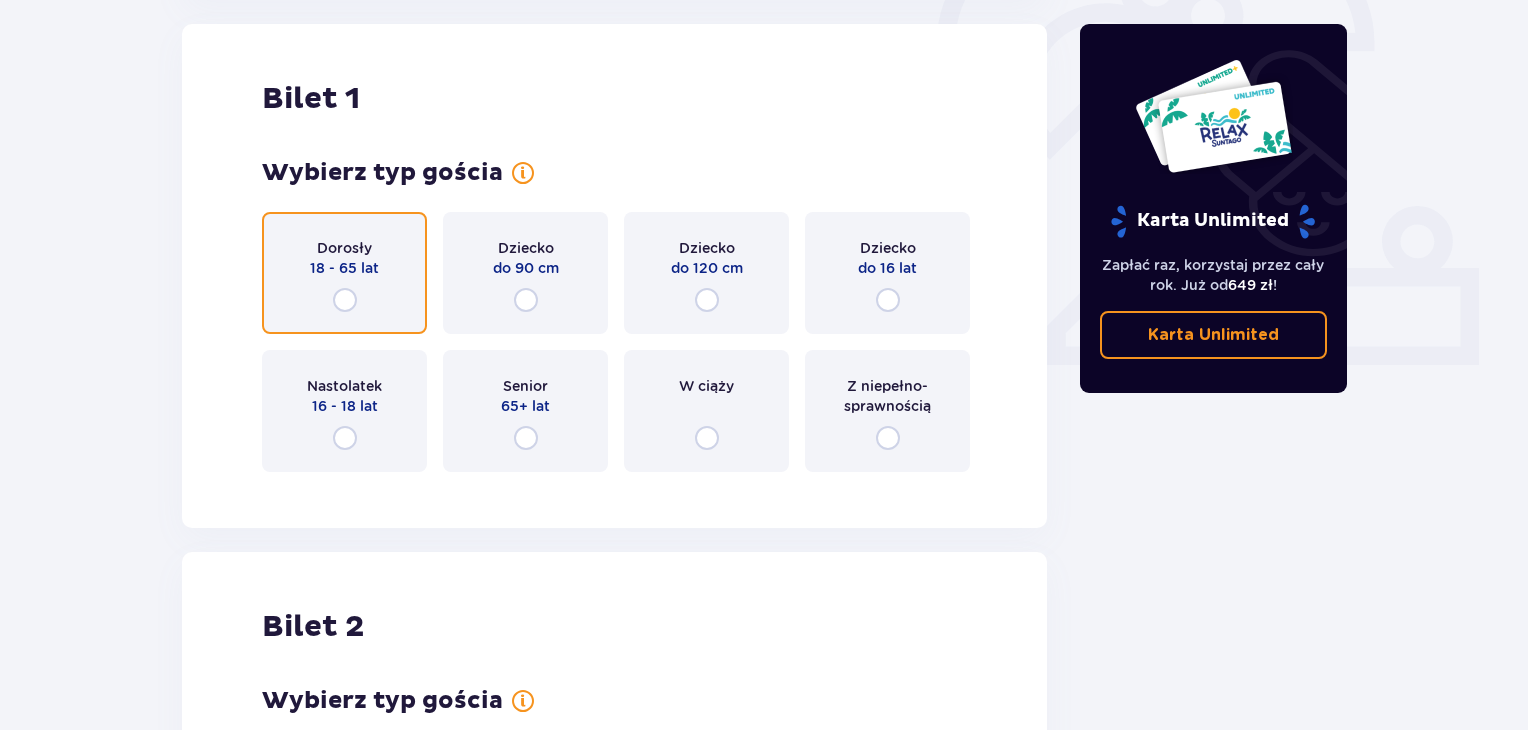 click at bounding box center (345, 300) 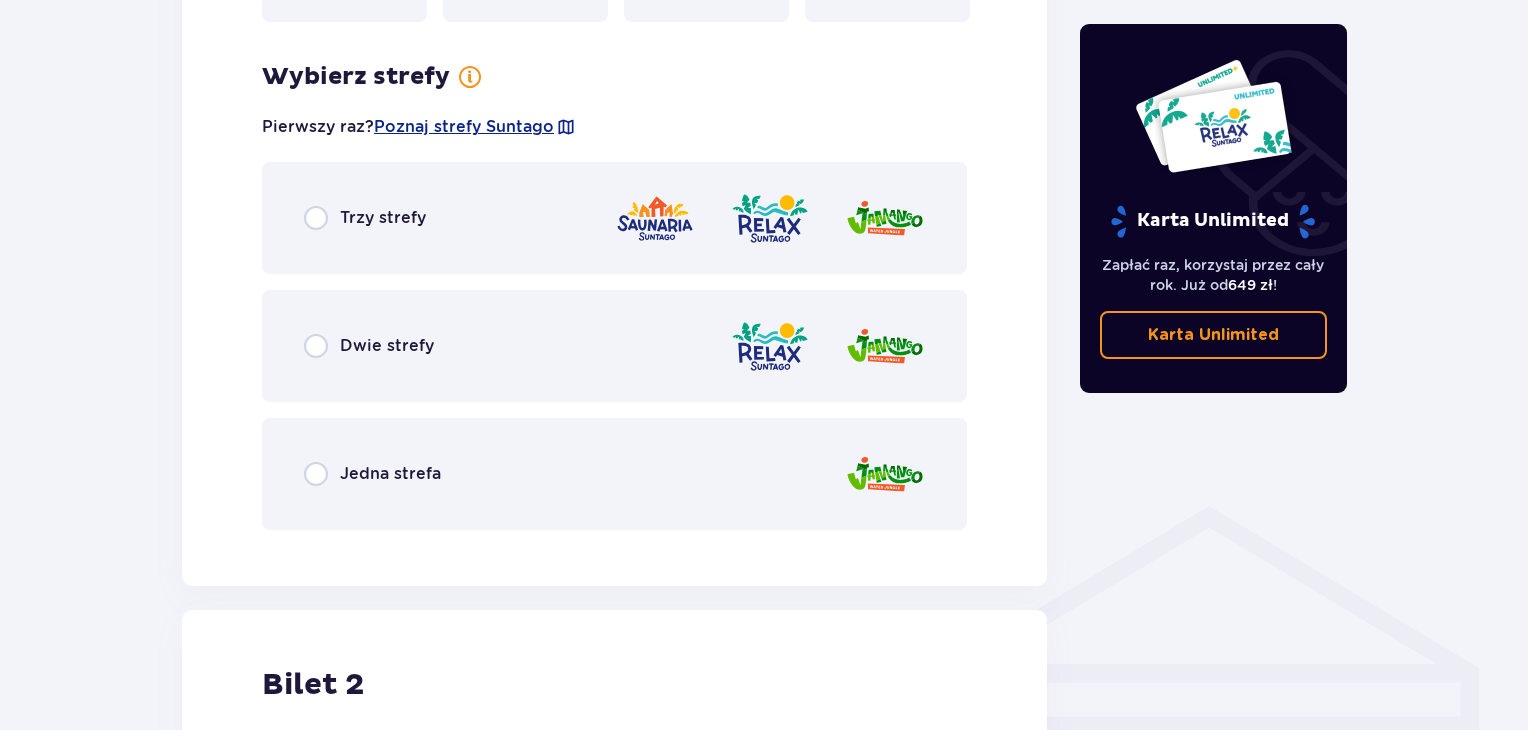 scroll, scrollTop: 1078, scrollLeft: 0, axis: vertical 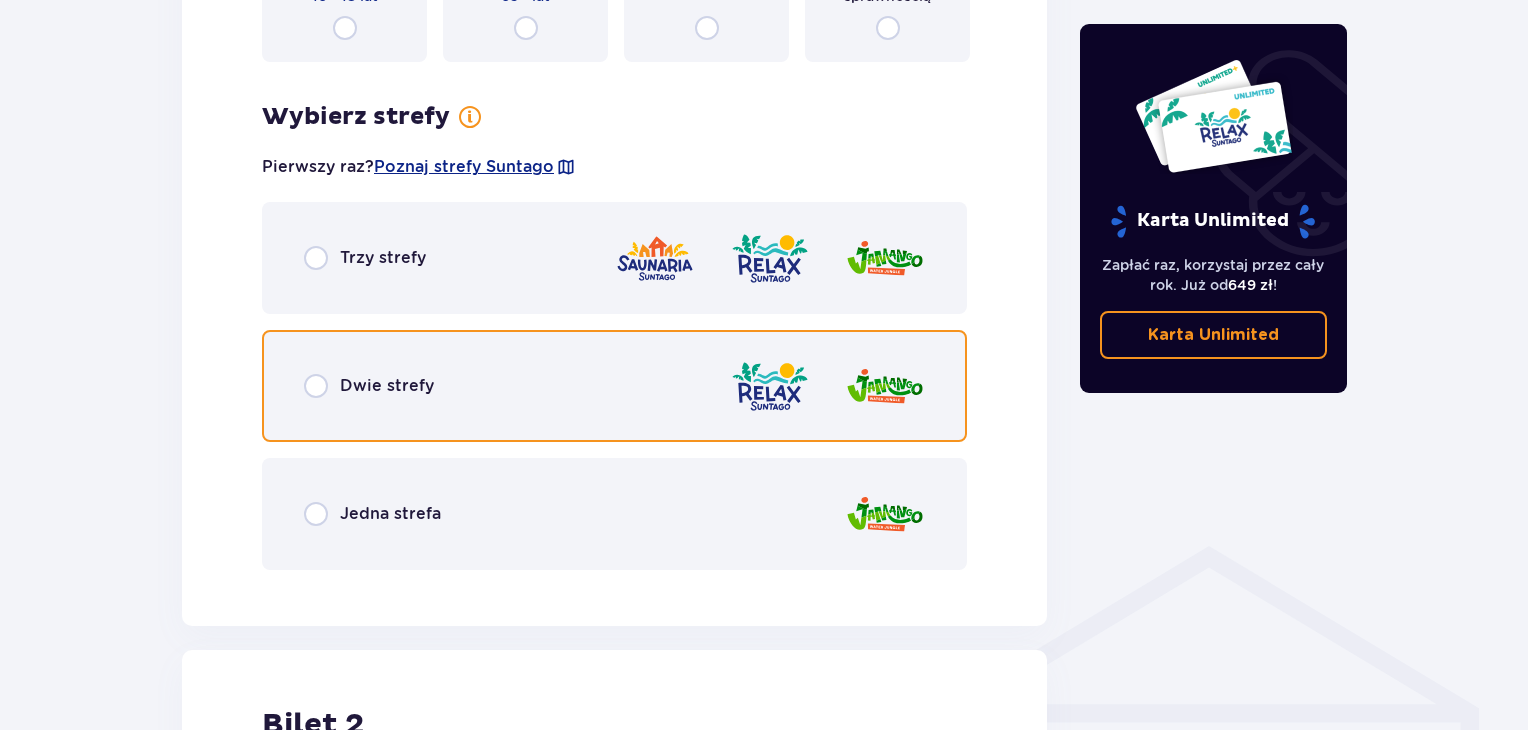click at bounding box center (316, 386) 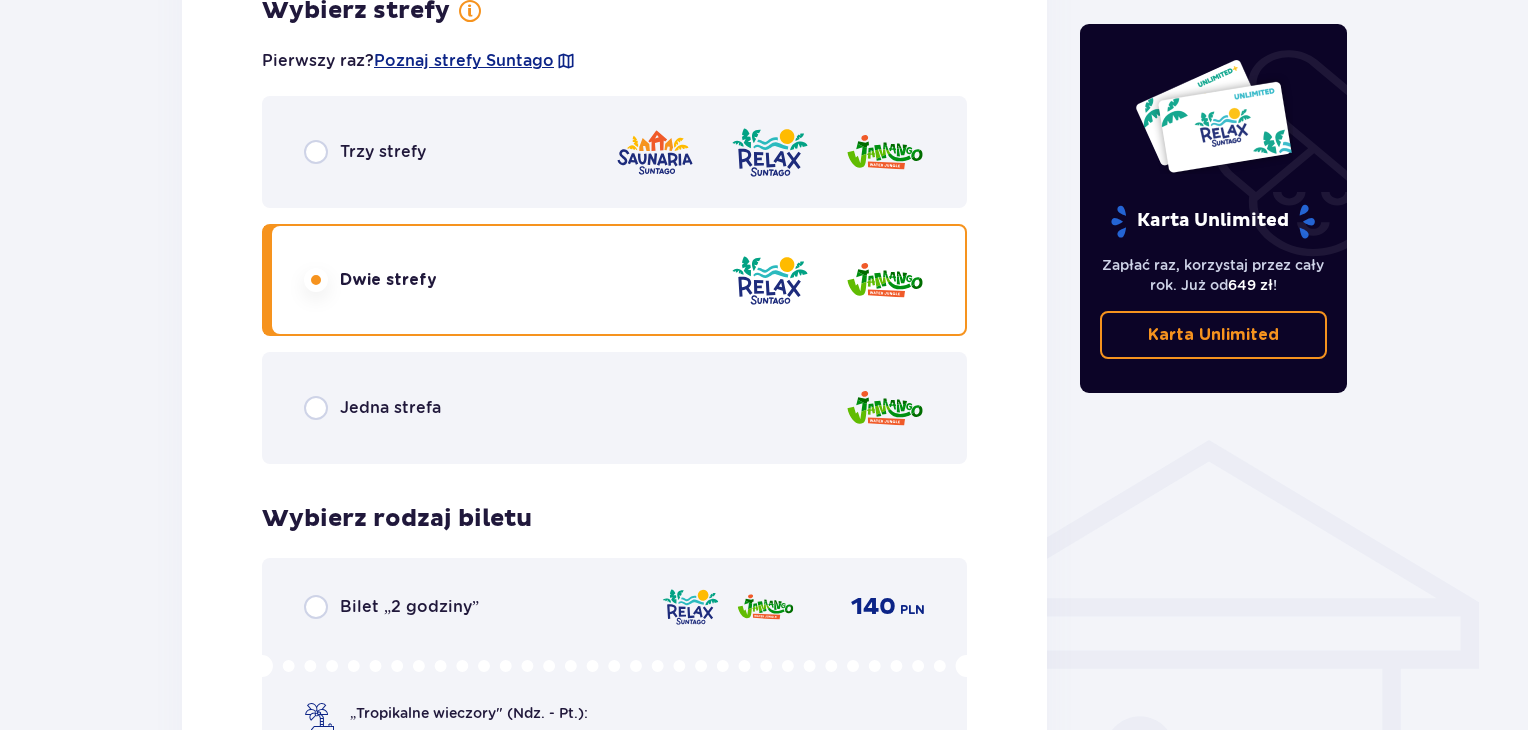 scroll, scrollTop: 1144, scrollLeft: 0, axis: vertical 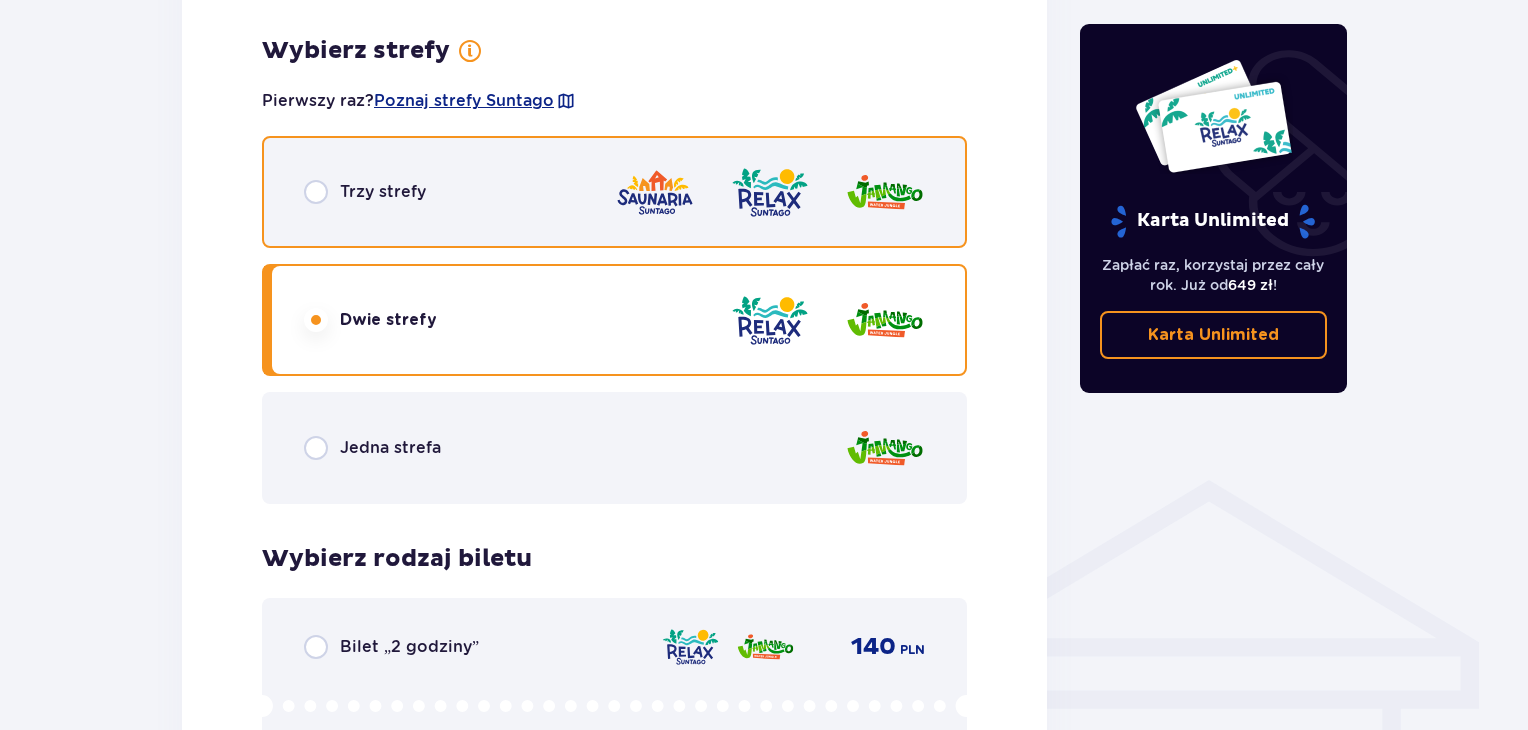 click at bounding box center (316, 192) 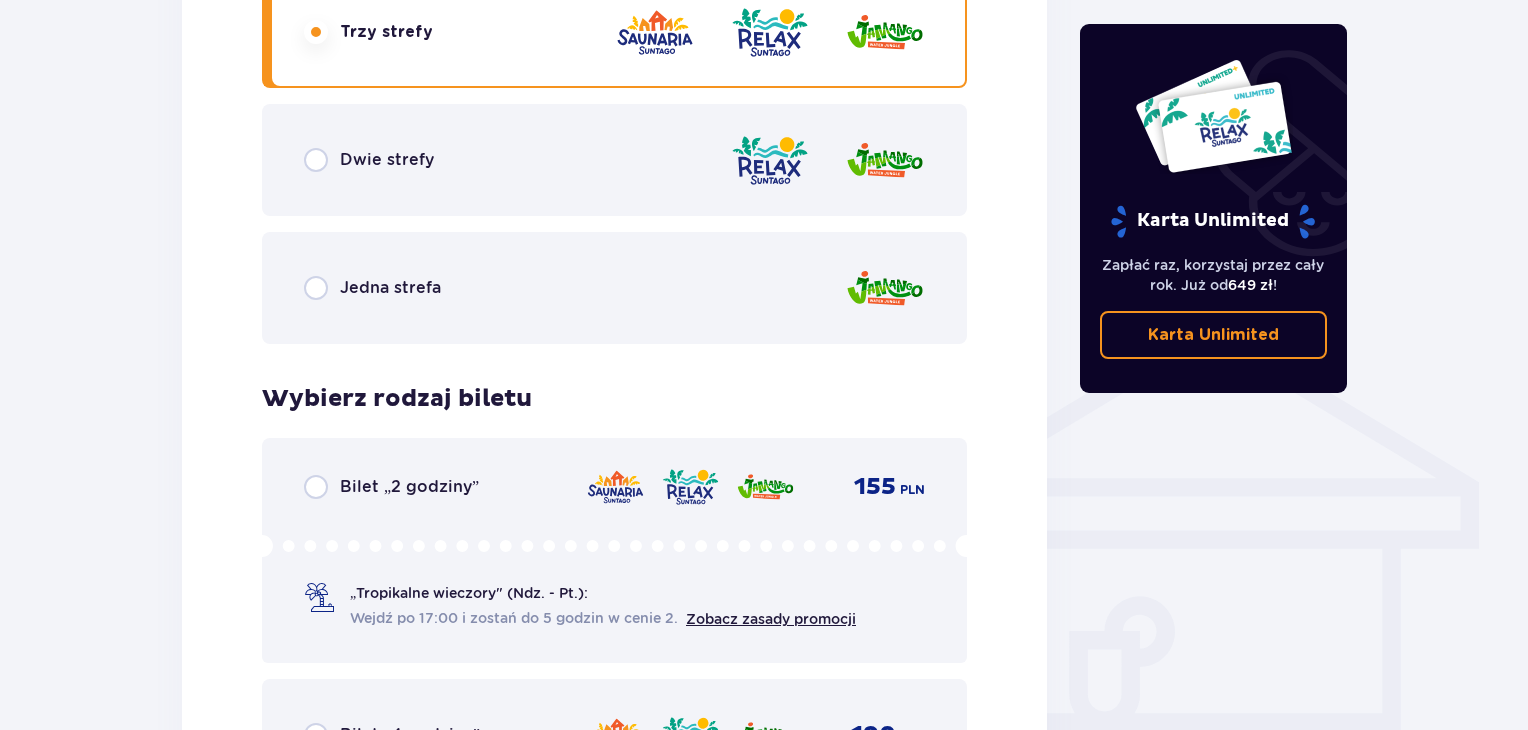 scroll, scrollTop: 1264, scrollLeft: 0, axis: vertical 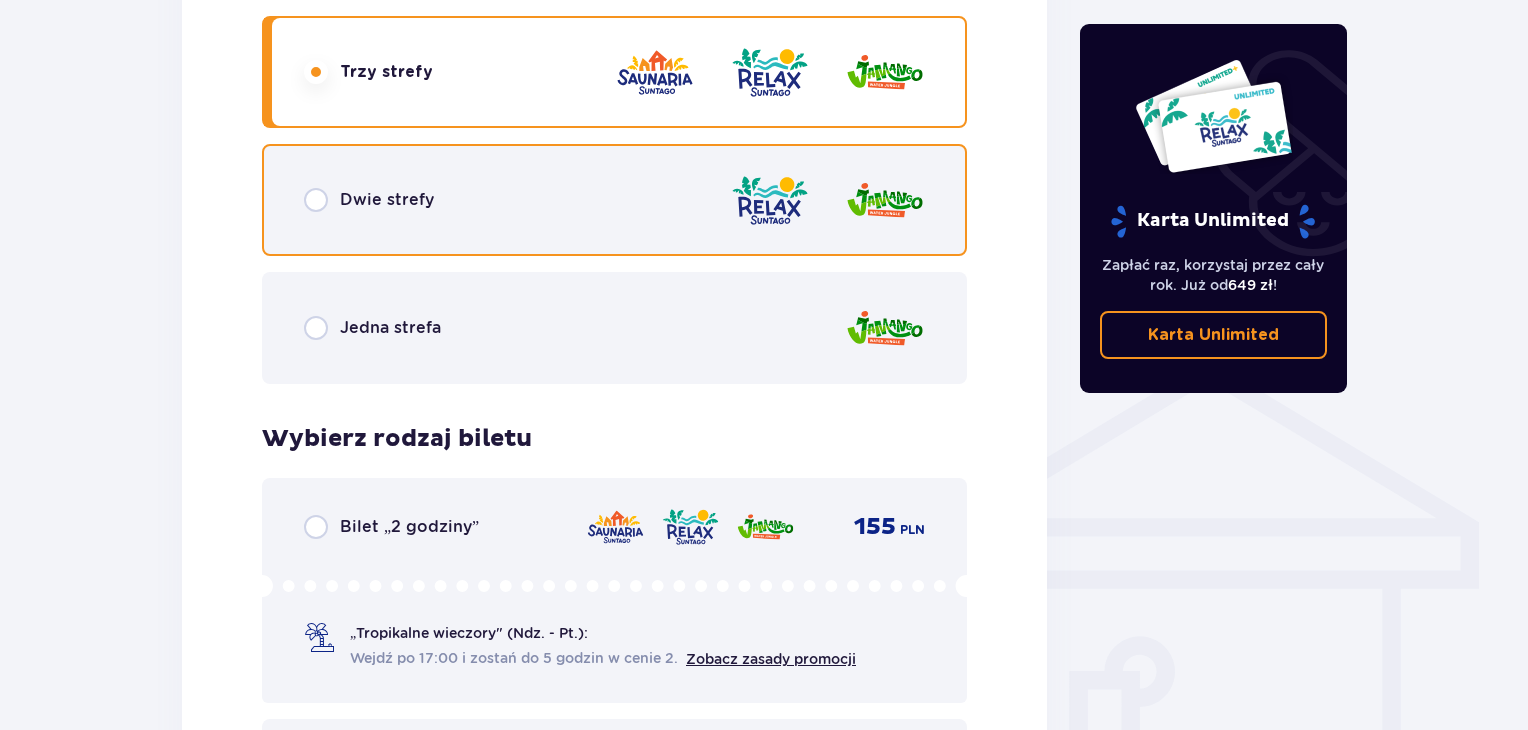 click at bounding box center [316, 200] 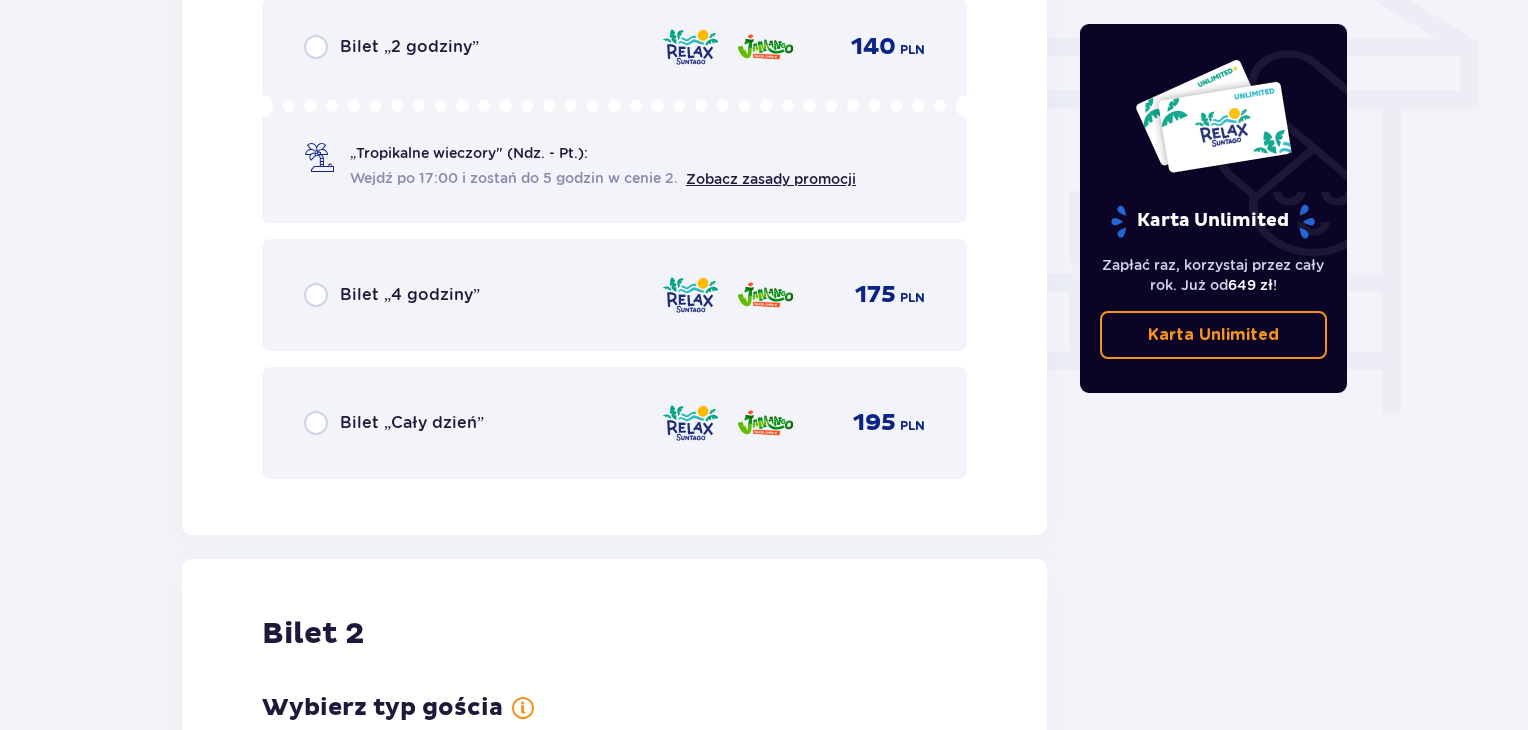 scroll, scrollTop: 1784, scrollLeft: 0, axis: vertical 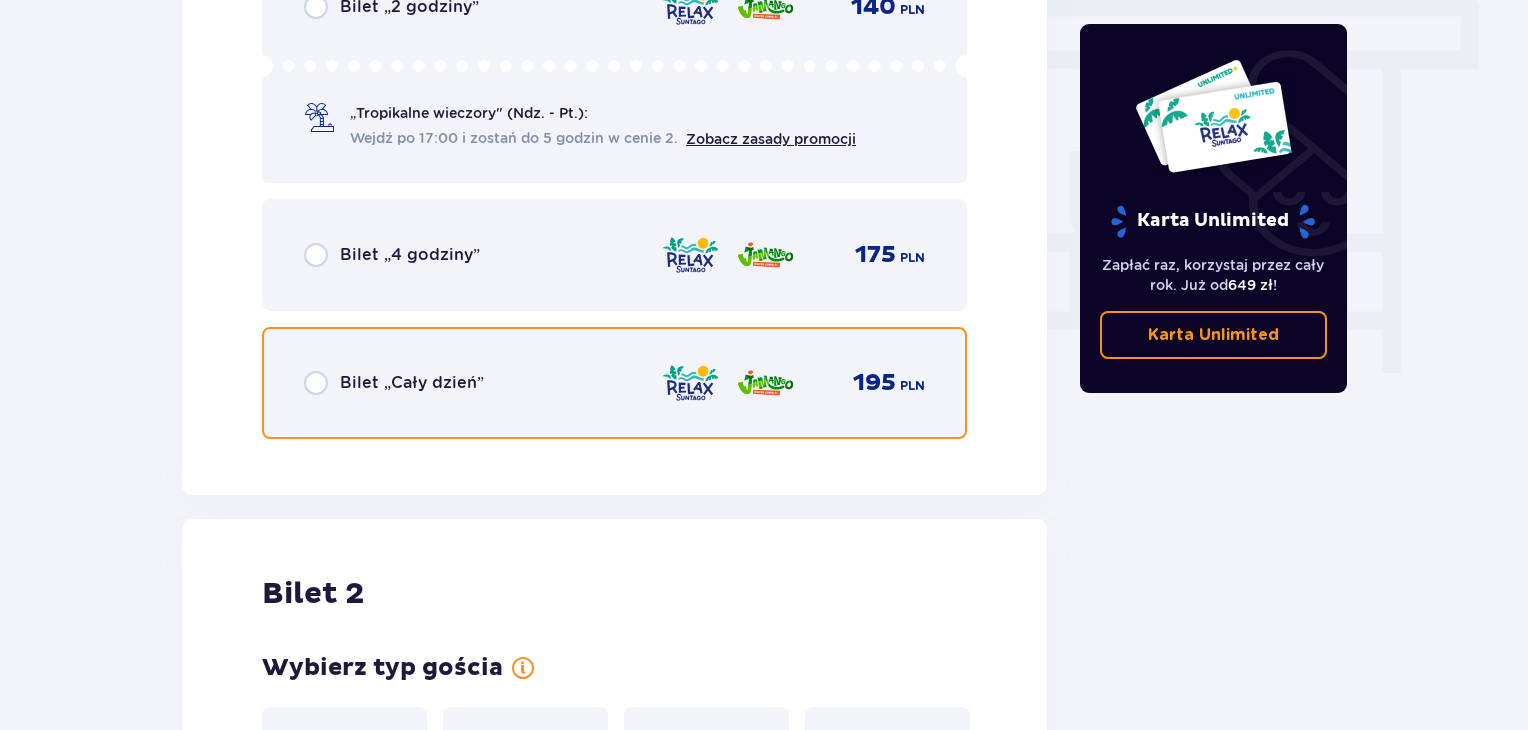 click at bounding box center [316, 383] 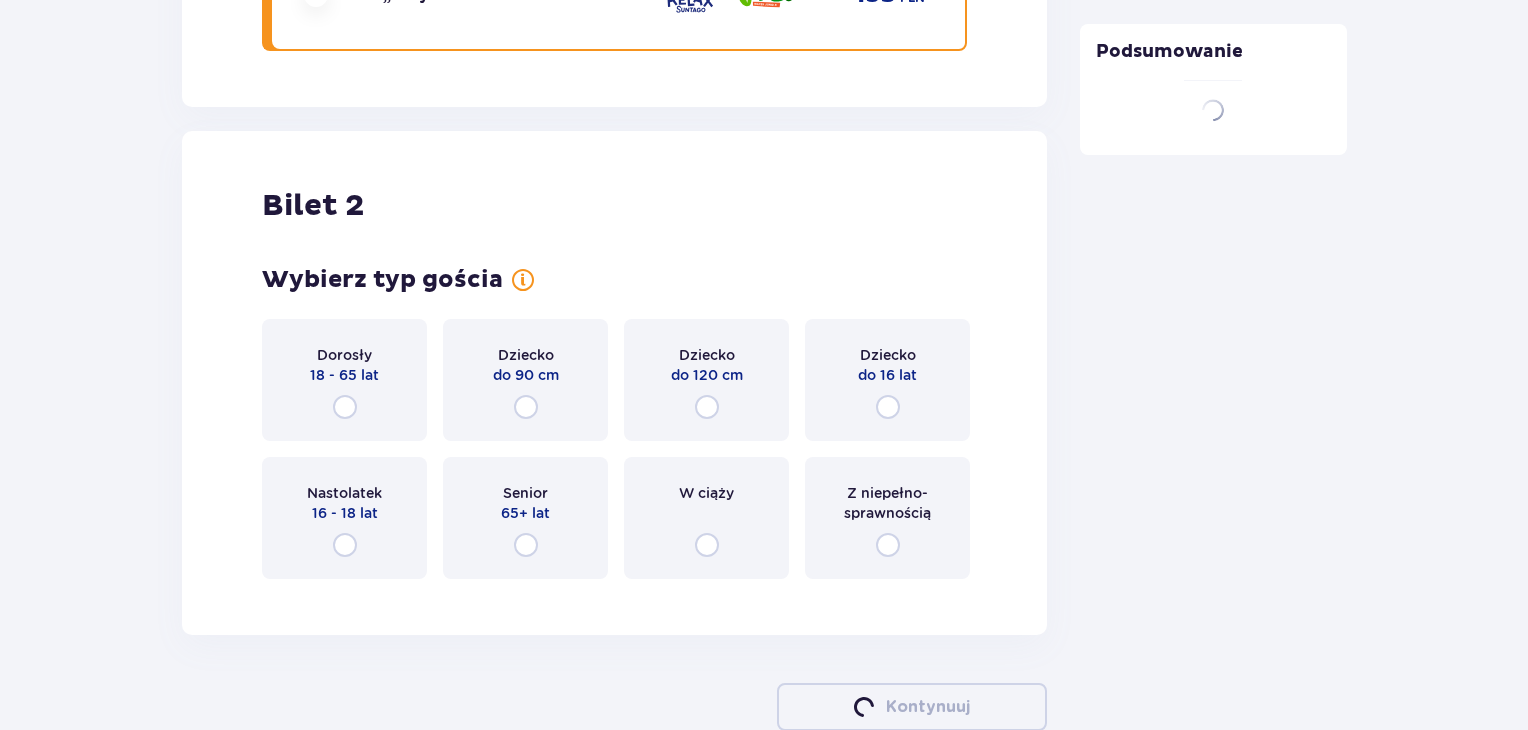 scroll, scrollTop: 2278, scrollLeft: 0, axis: vertical 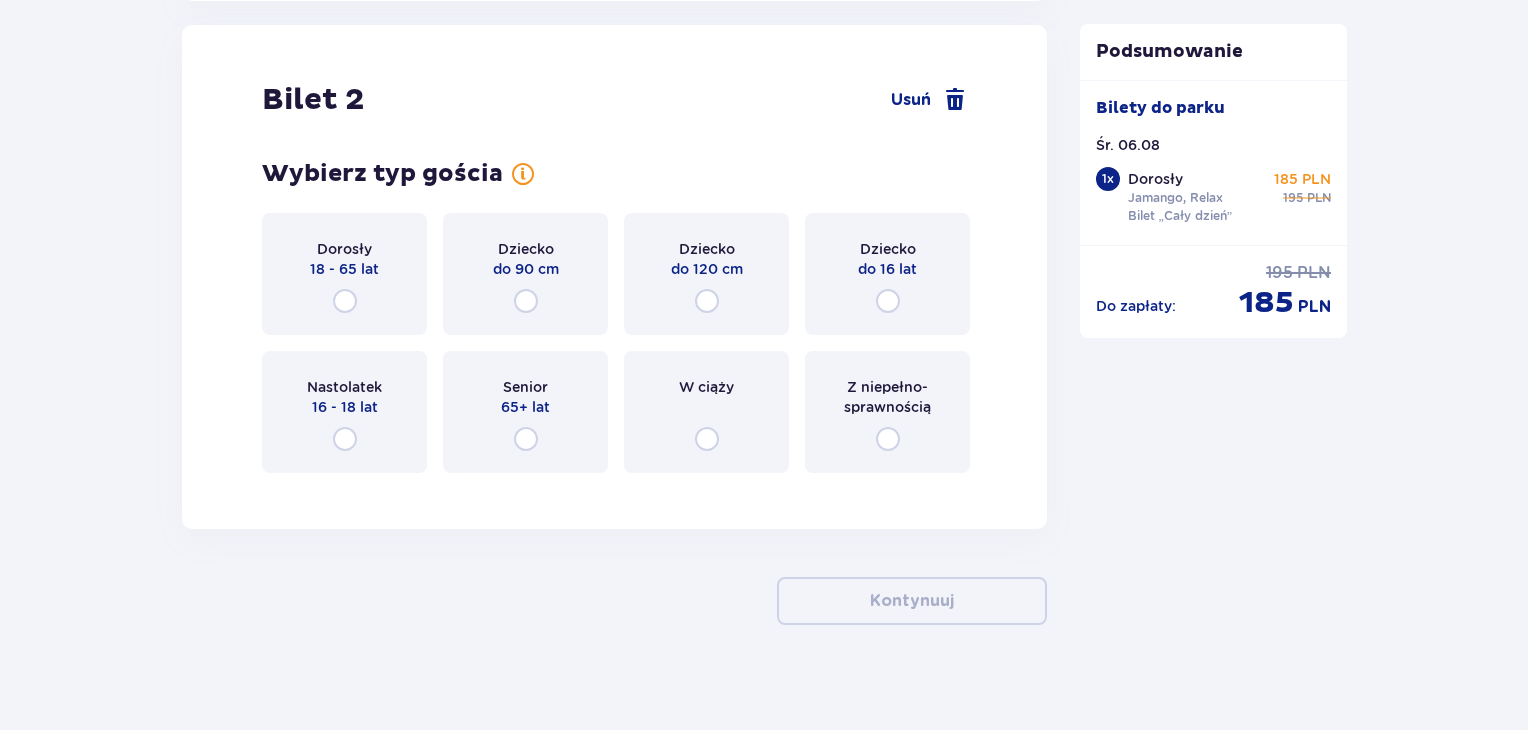 click on "Bilet   2 Usuń Wybierz typ gościa Dorosły 18 - 65 lat Dziecko do 90 cm Dziecko do 120 cm Dziecko do 16 lat Nastolatek 16 - 18 lat Senior 65+ lat W ciąży Z niepełno­sprawnością" at bounding box center (614, 277) 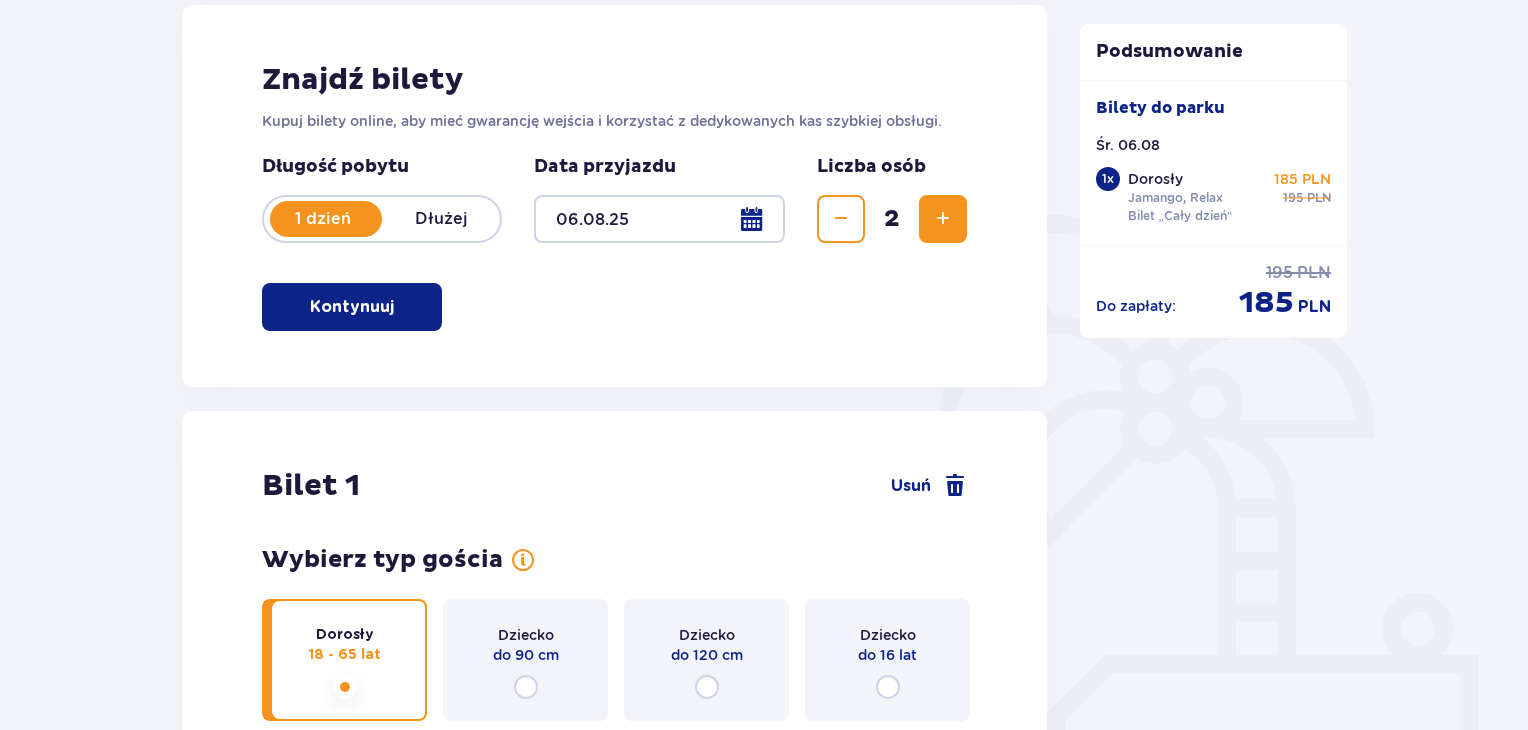 scroll, scrollTop: 278, scrollLeft: 0, axis: vertical 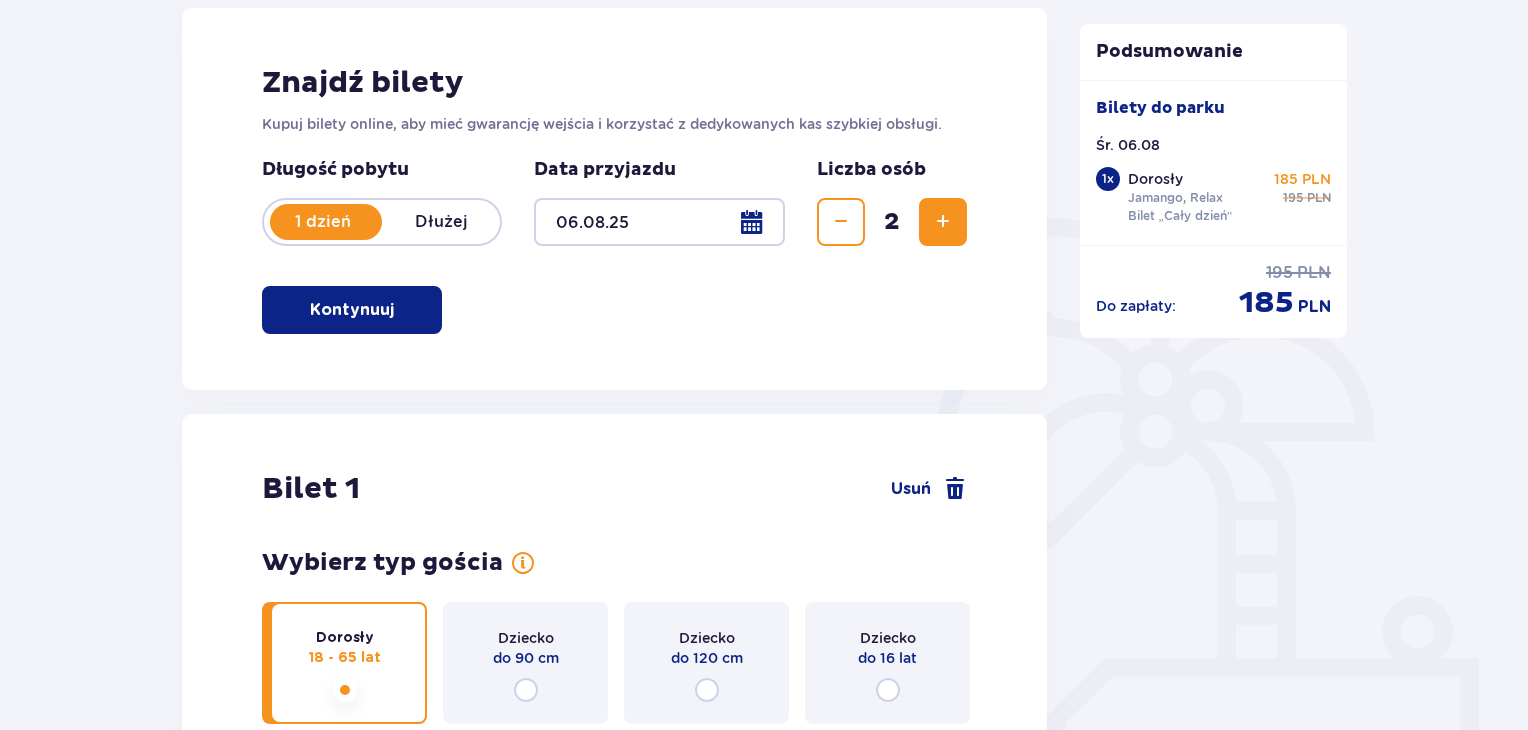 click at bounding box center [943, 222] 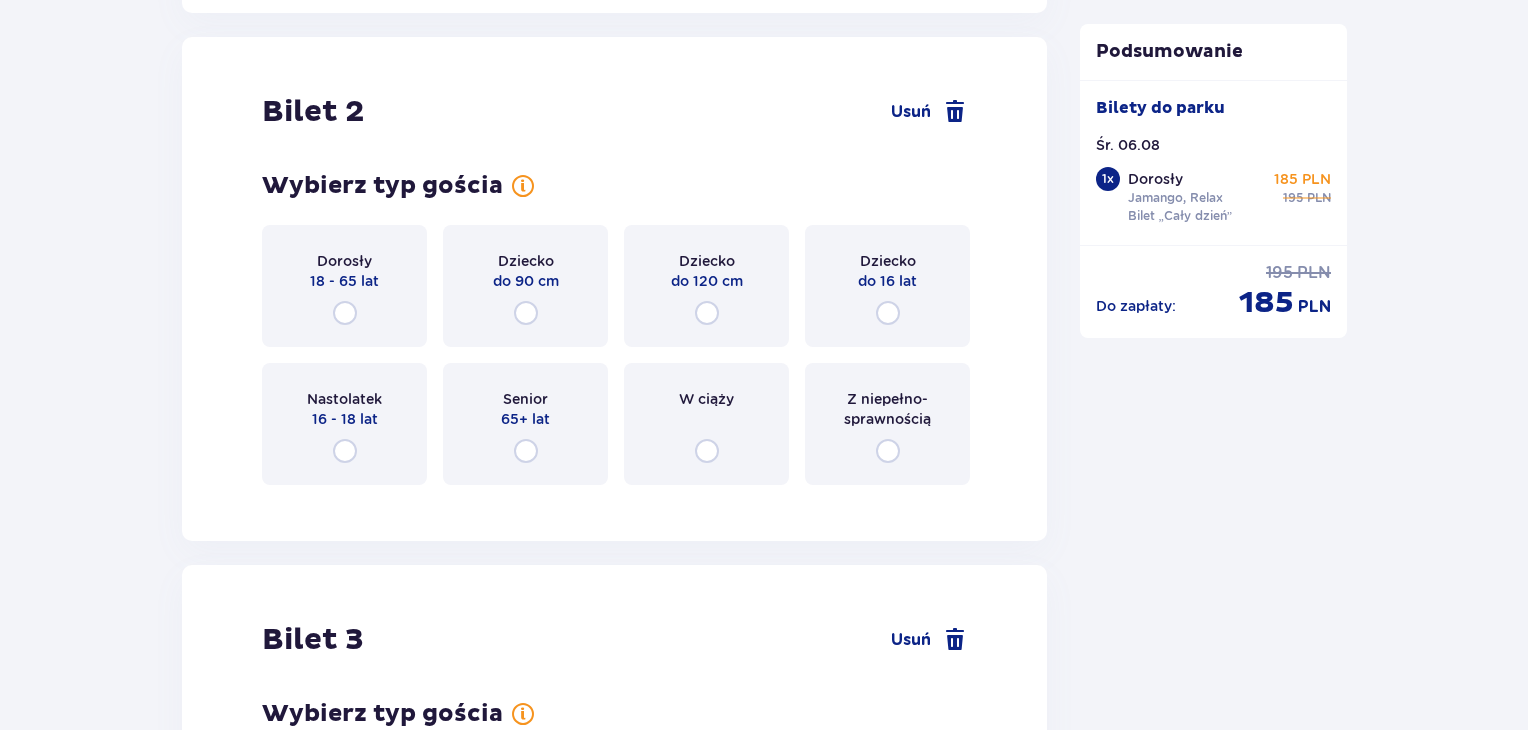 scroll, scrollTop: 2518, scrollLeft: 0, axis: vertical 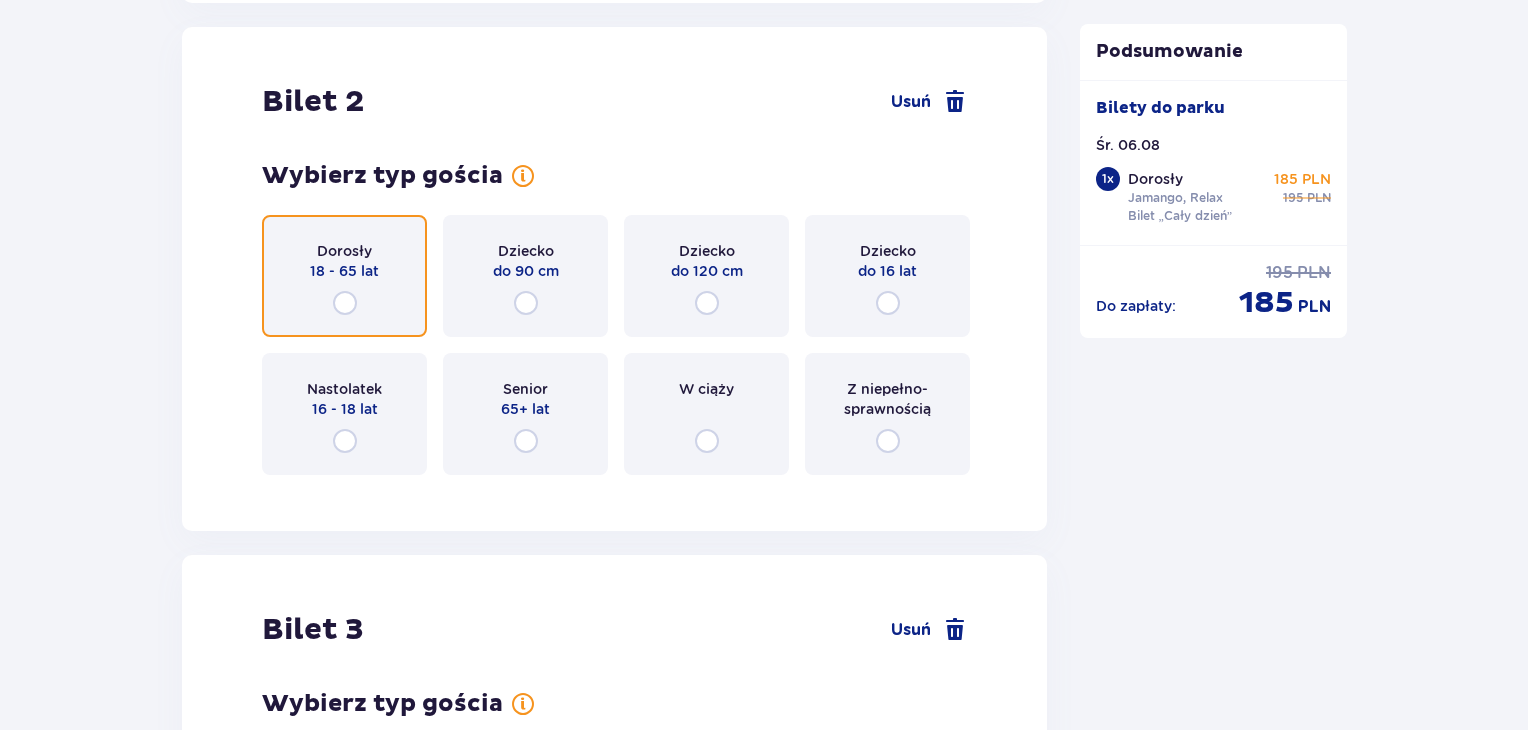 click at bounding box center (345, 303) 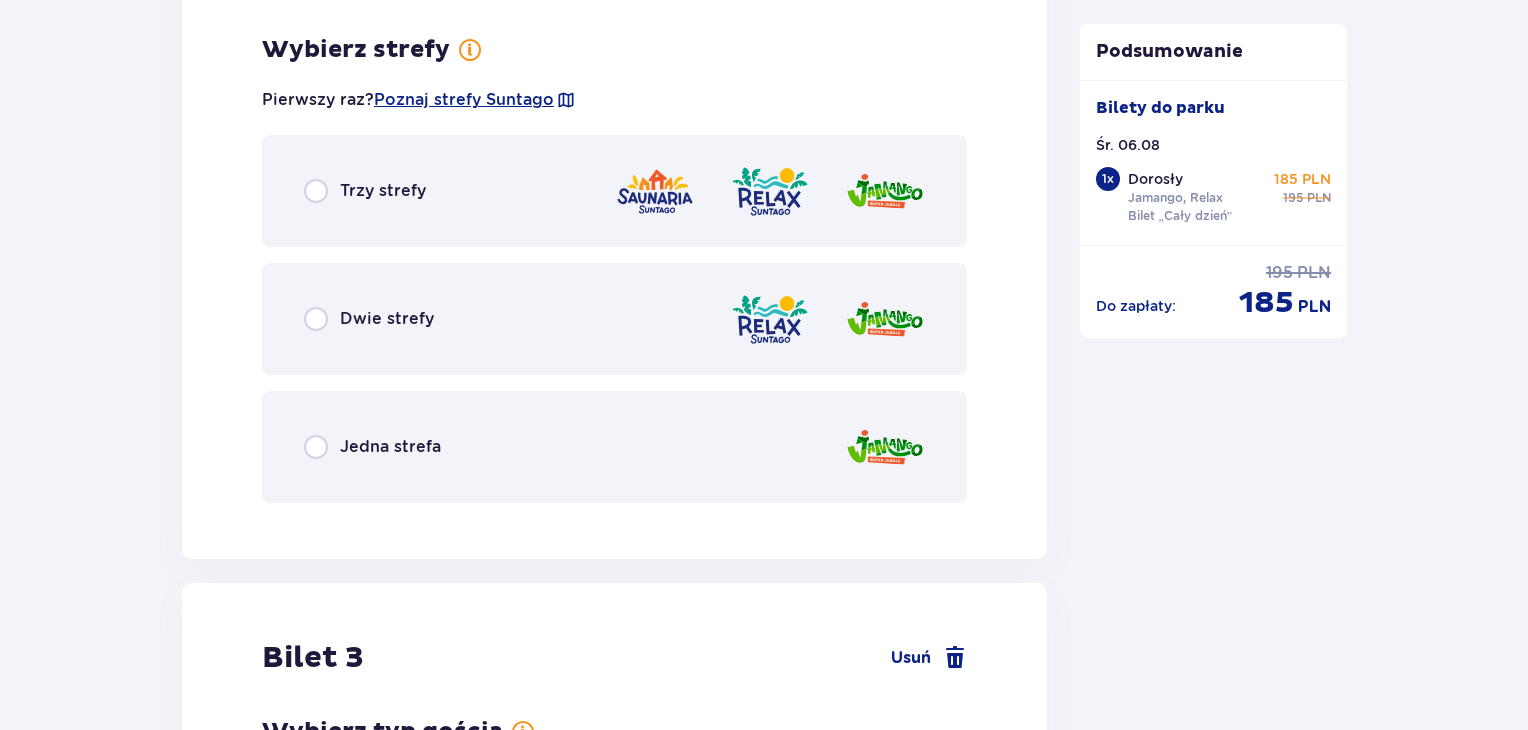scroll, scrollTop: 3007, scrollLeft: 0, axis: vertical 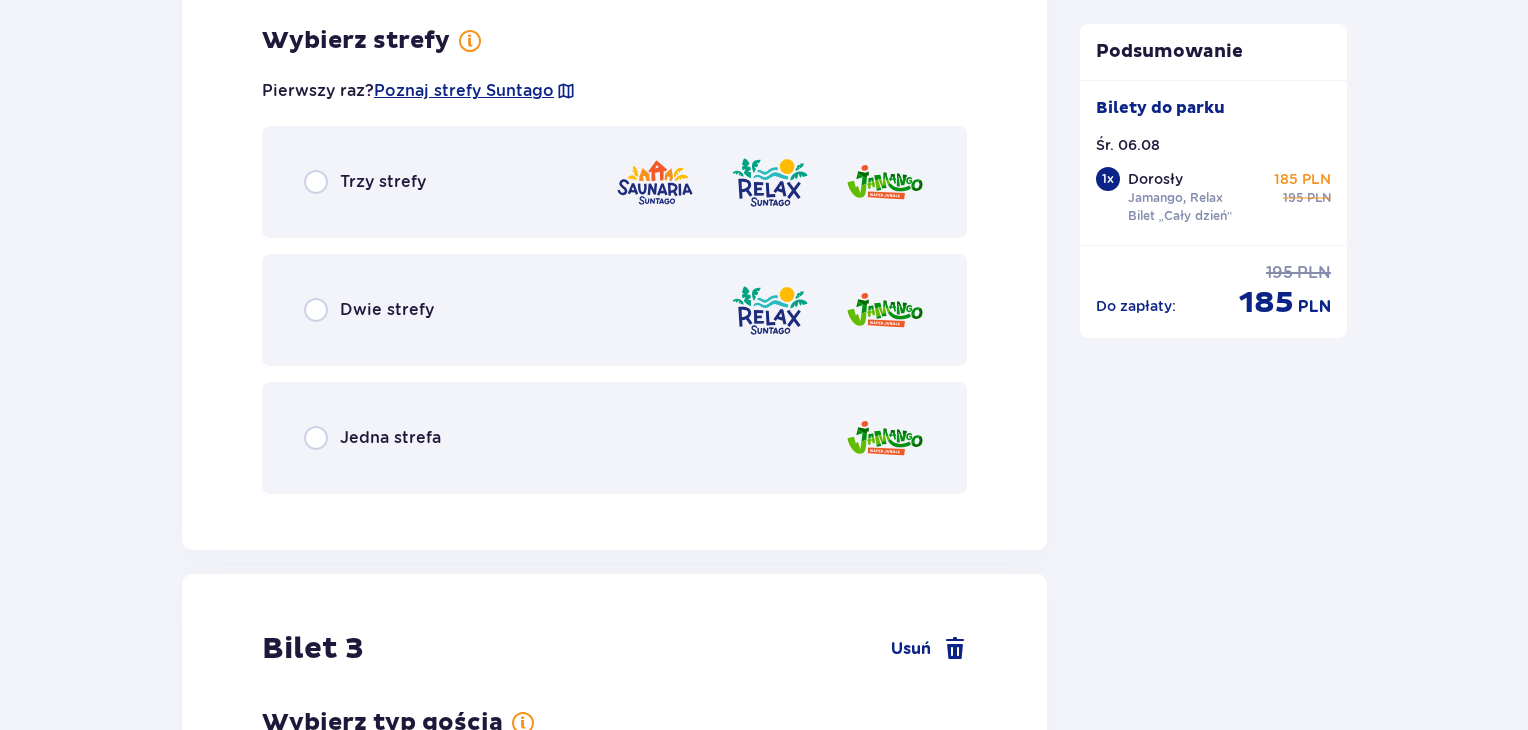 click on "Dwie strefy" at bounding box center [387, 310] 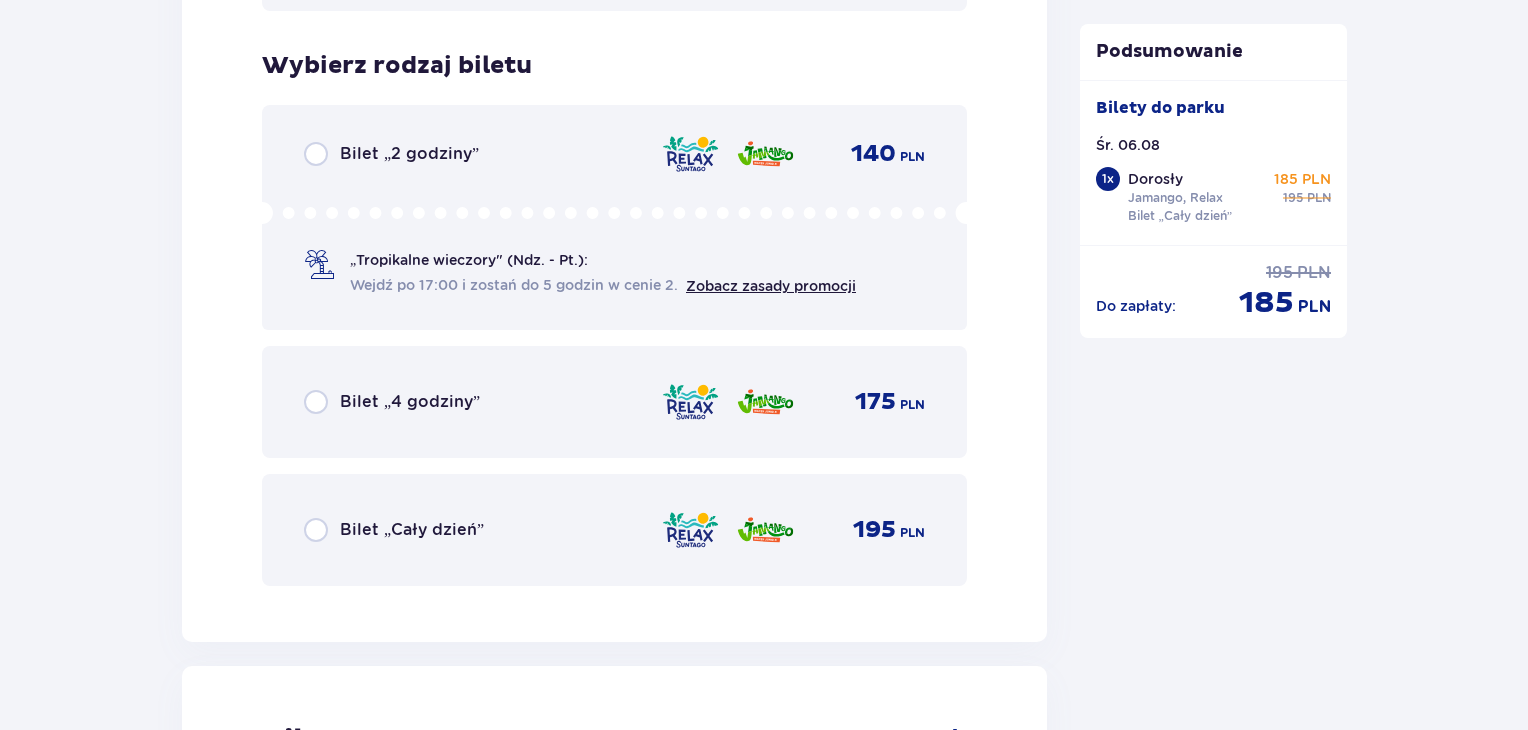 scroll, scrollTop: 3515, scrollLeft: 0, axis: vertical 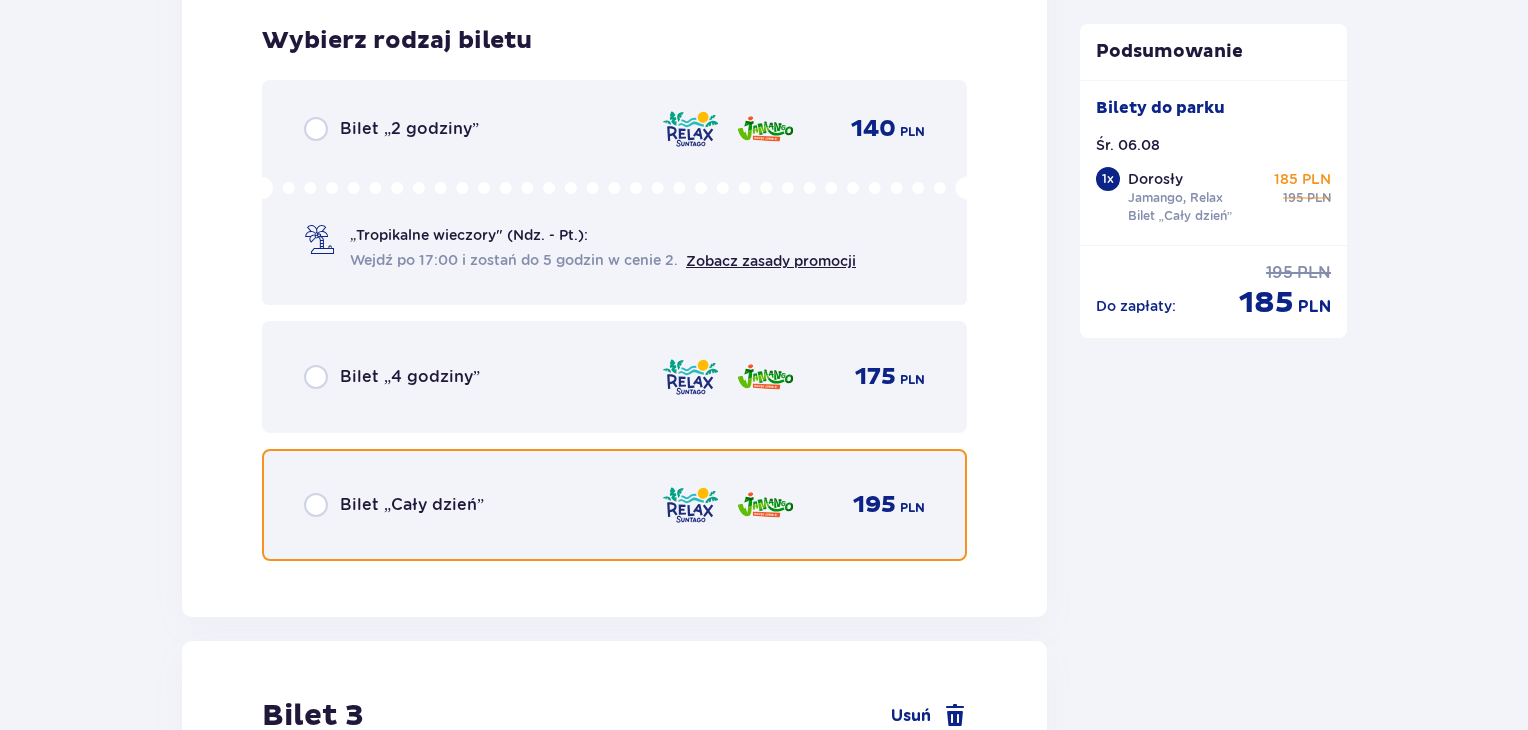 click at bounding box center (316, 505) 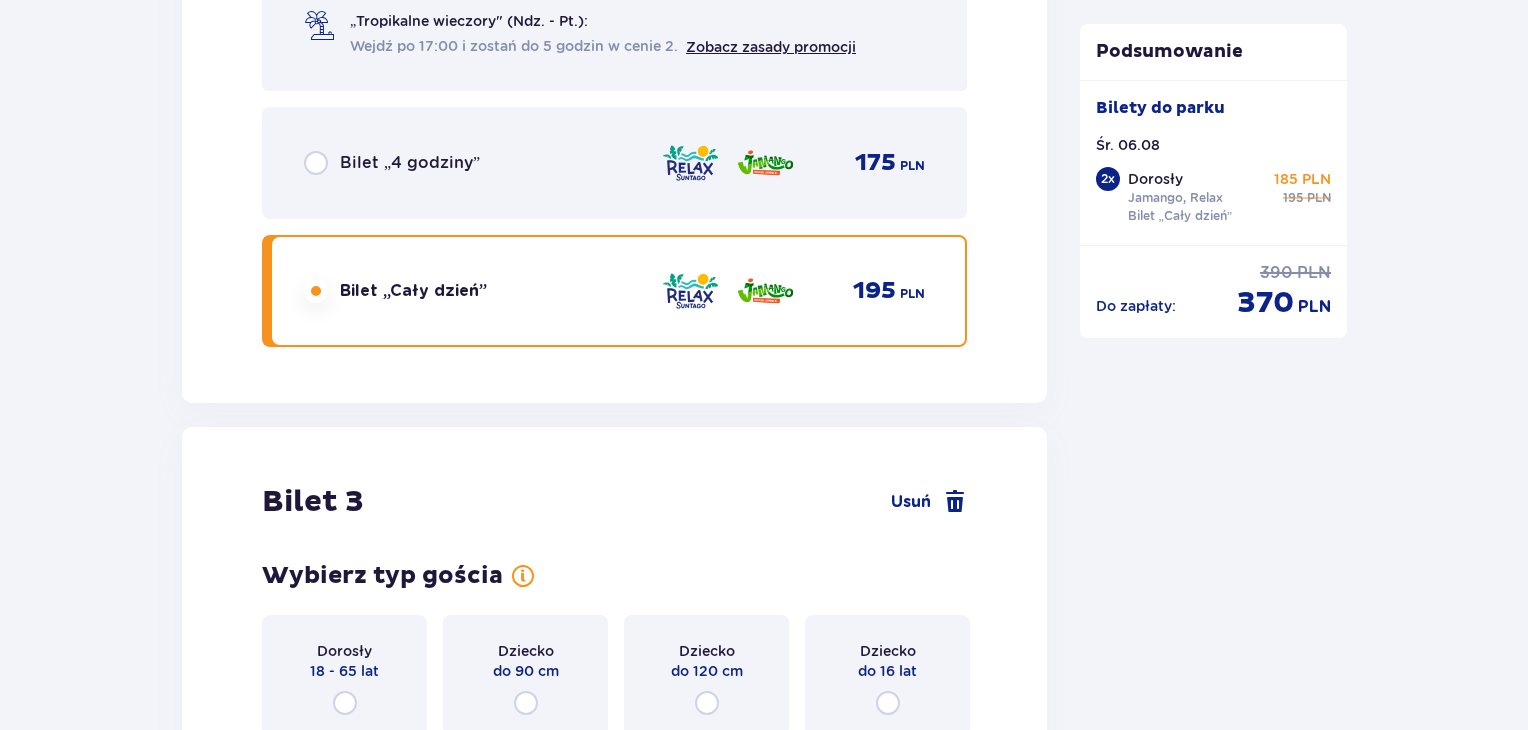 scroll, scrollTop: 4129, scrollLeft: 0, axis: vertical 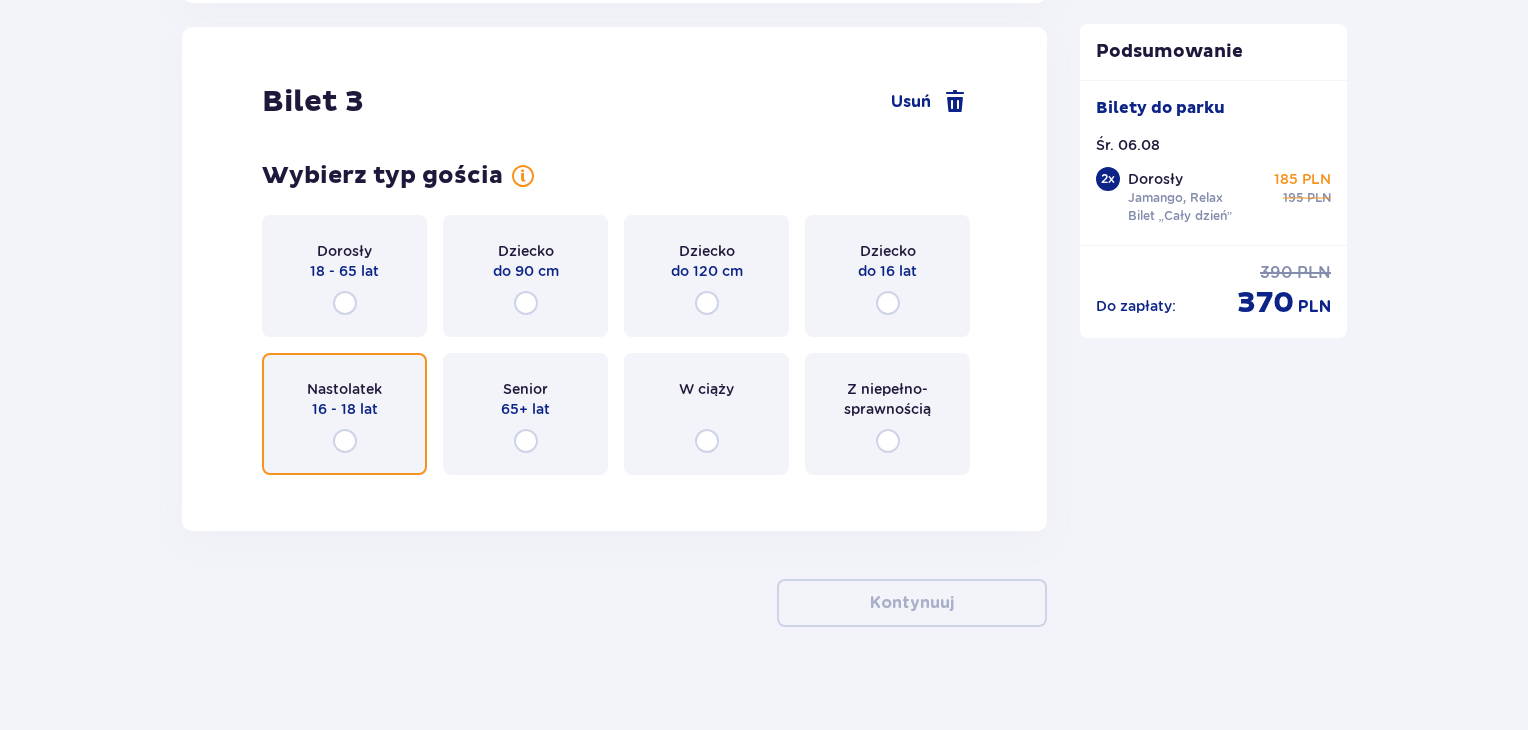 click at bounding box center [345, 441] 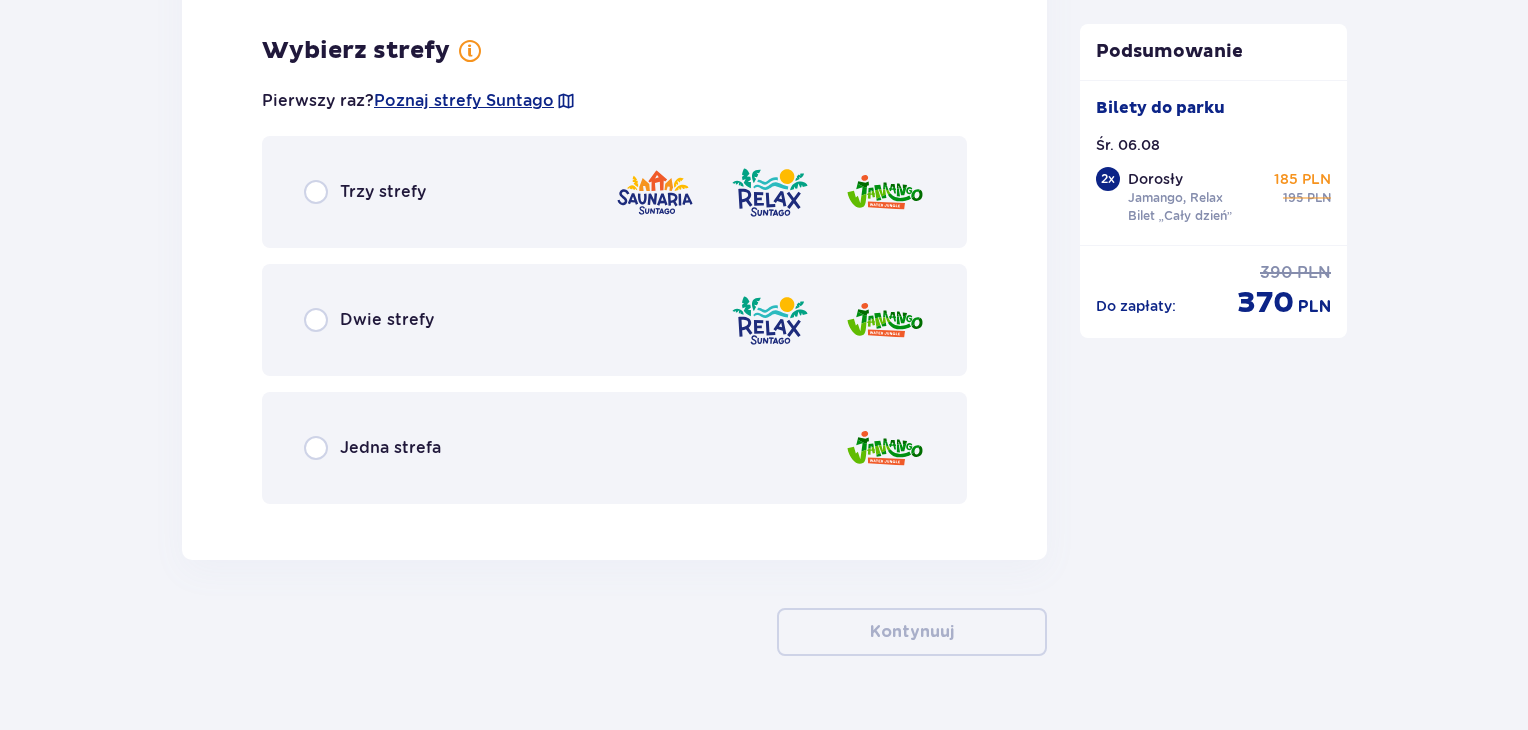 scroll, scrollTop: 4617, scrollLeft: 0, axis: vertical 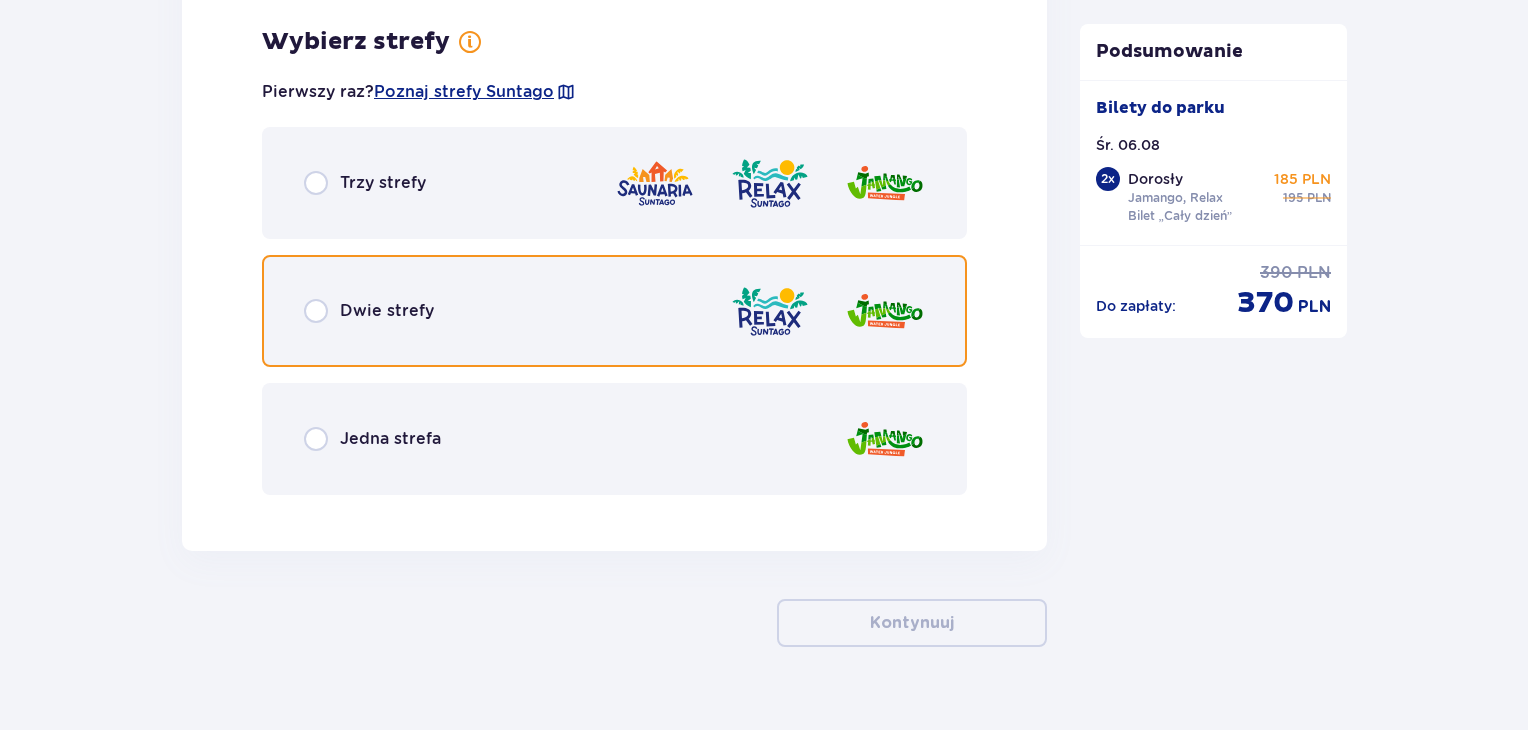 click at bounding box center [316, 311] 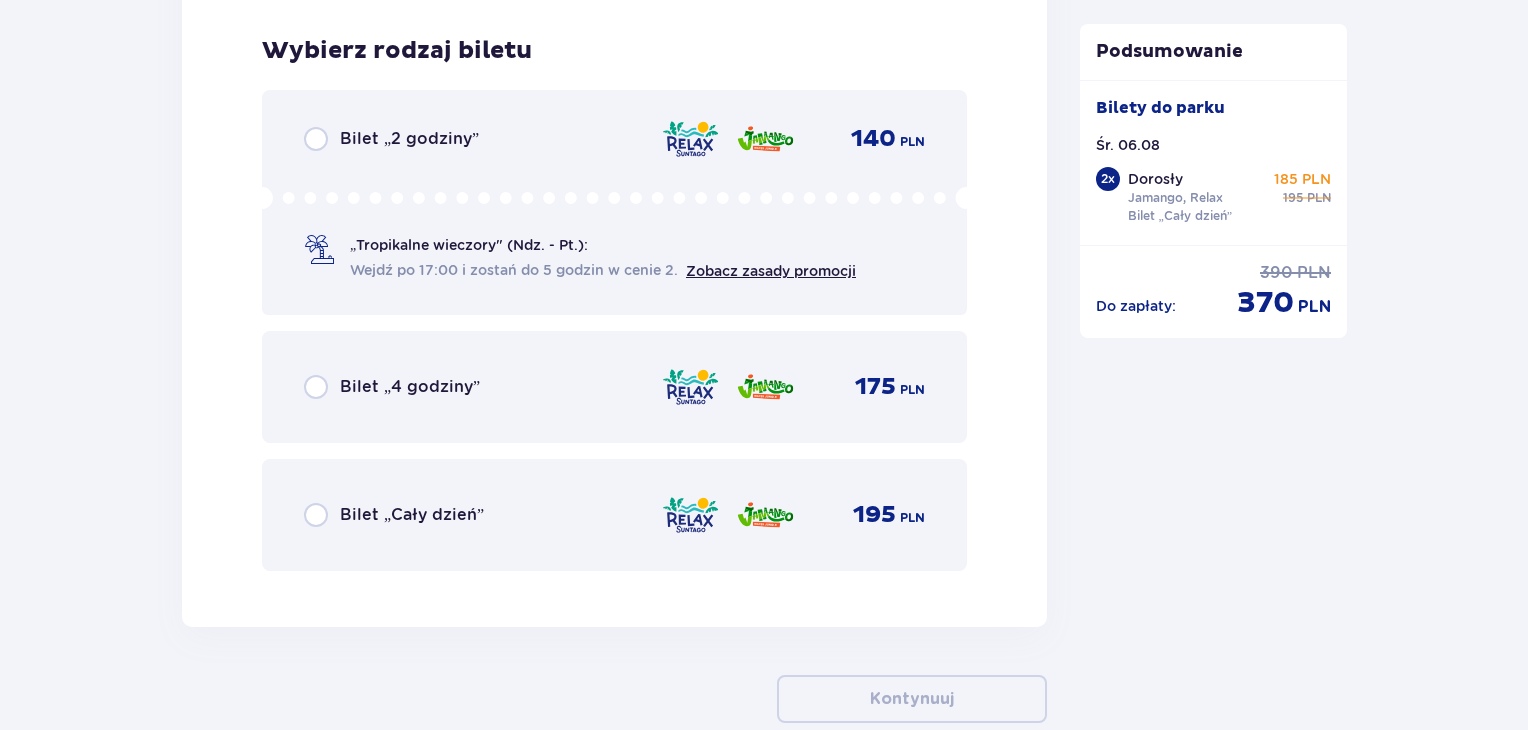 scroll, scrollTop: 5125, scrollLeft: 0, axis: vertical 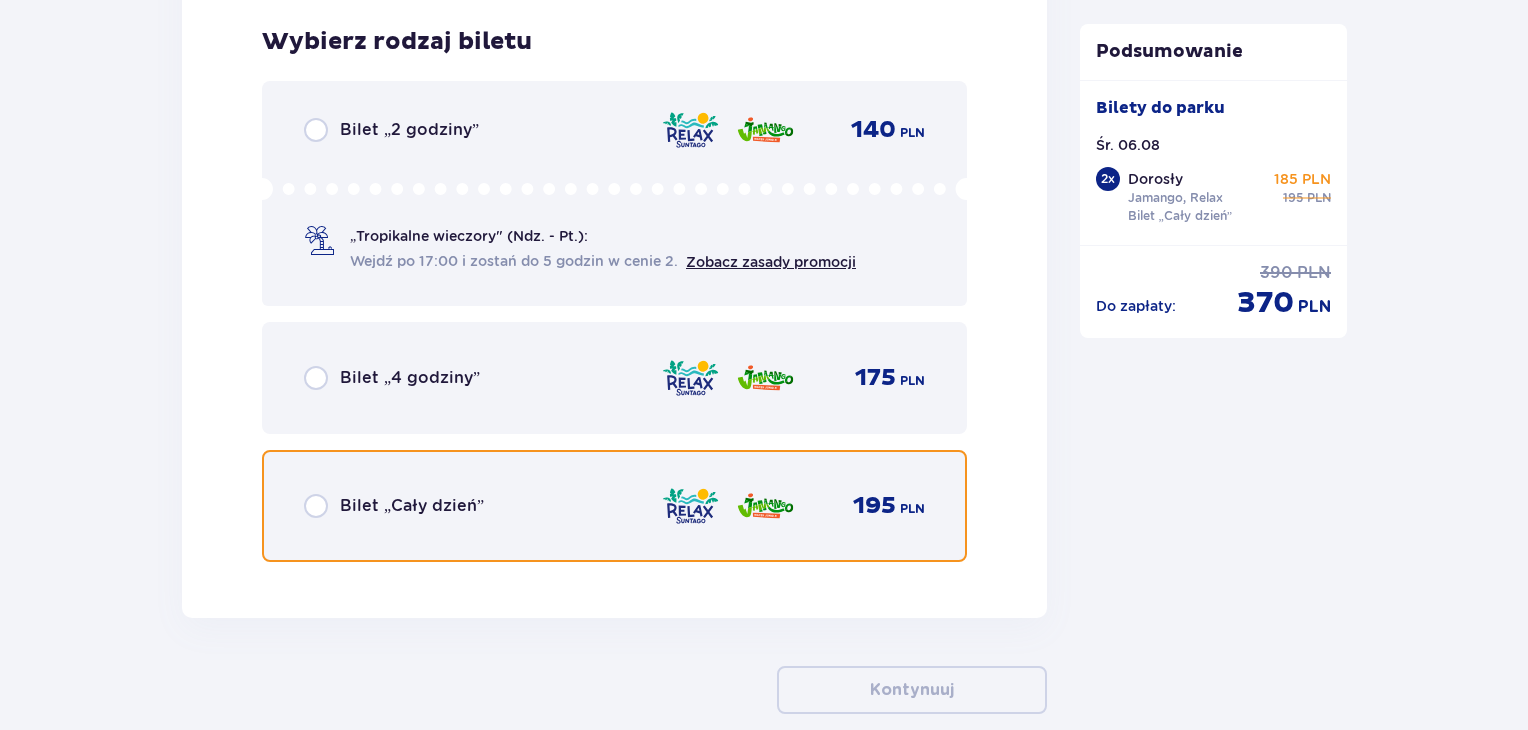 click at bounding box center (316, 506) 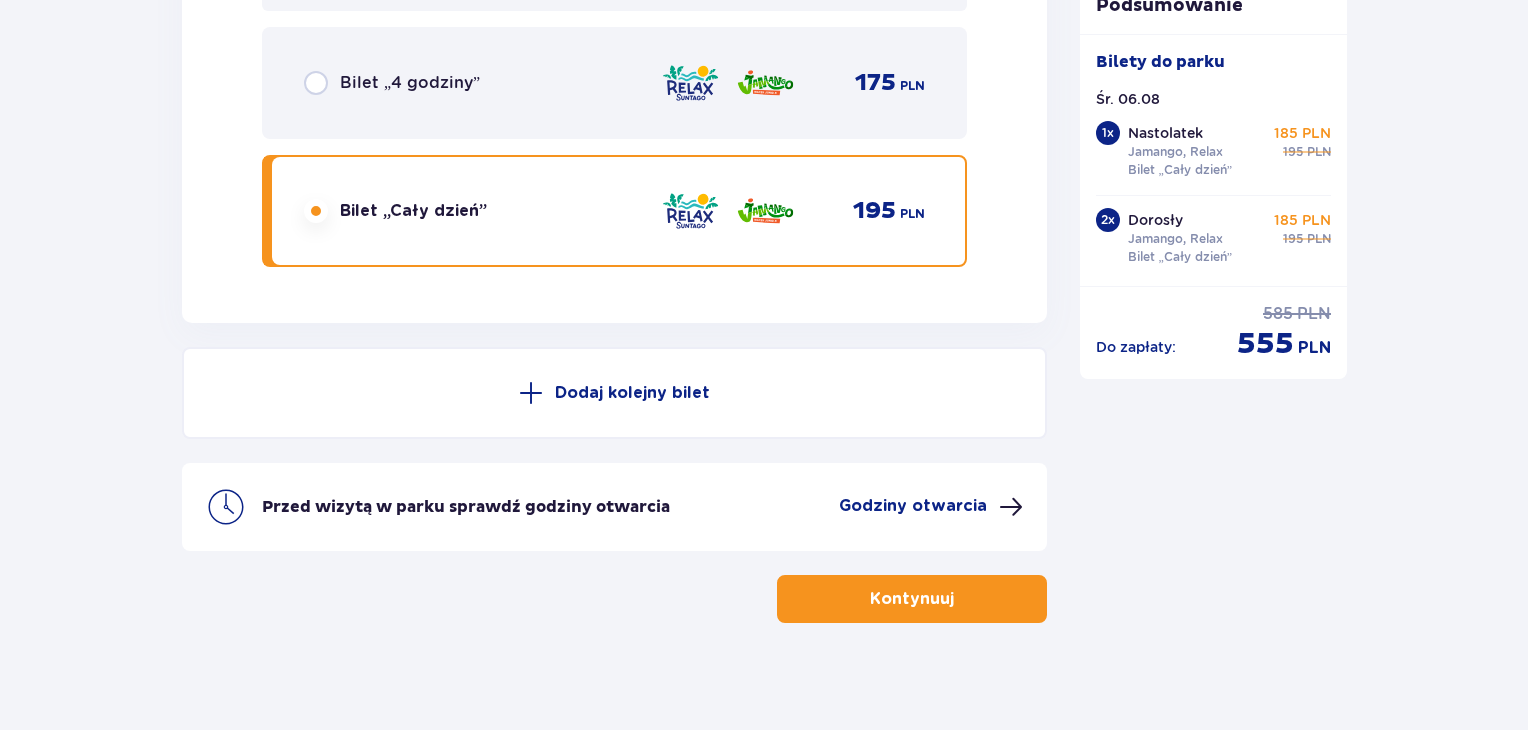 scroll, scrollTop: 5428, scrollLeft: 0, axis: vertical 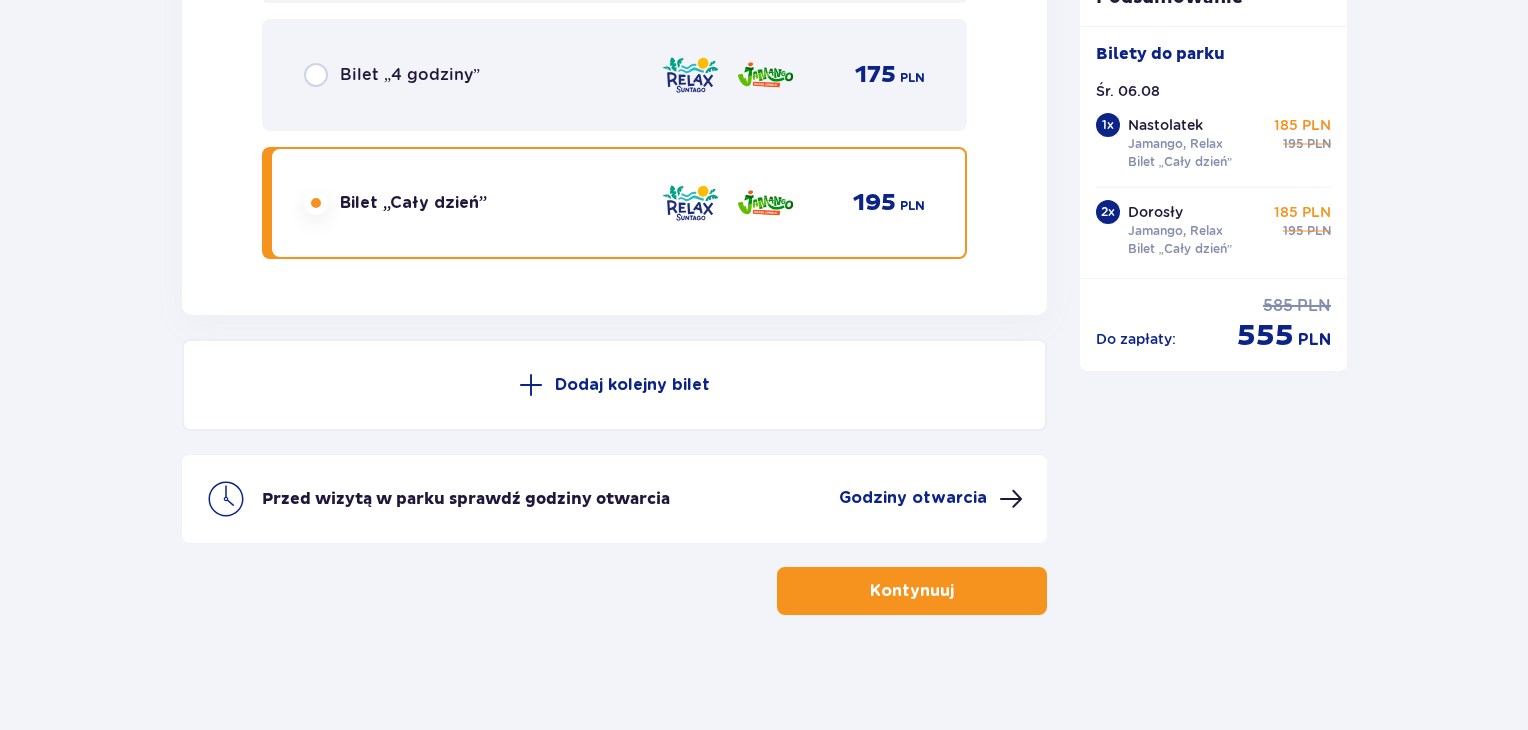 click on "Bilety Pomiń ten krok Znajdź bilety Kupuj bilety online, aby mieć gwarancję wejścia i korzystać z dedykowanych kas szybkiej obsługi. Długość pobytu 1 dzień Dłużej Data przyjazdu 06.08.25 Liczba osób 3 Oferta specjalna Pakiet Family 2+2    -  640 PLN Całodniowe bilety do strefy Jamango (2 dorosłych i 2 dzieci do 16 lat) Voucher 100 zł w cenie: do wykorzystania online lub na miejscu (np. w restauracji) Zasady oferty Kontynuuj bez pakietu Bilet   1 Usuń Wybierz typ gościa Dorosły 18 - 65 lat Dziecko do 90 cm Dziecko do 120 cm Dziecko do 16 lat Nastolatek 16 - 18 lat Senior 65+ lat W ciąży Z niepełno­sprawnością Wybierz strefy Pierwszy raz?  Poznaj strefy Suntago Trzy strefy Dwie strefy Jedna strefa Wybierz rodzaj biletu Bilet „2 godziny”   140 PLN „Tropikalne wieczory" (Ndz. - Pt.): Wejdź po 17:00 i zostań do 5 godzin w cenie 2. Zobacz zasady promocji Bilet „4 godziny”   175 PLN Bilet „Cały dzień”   195 PLN Bilet   2 Usuń Wybierz typ gościa Dorosły 18 - 65 lat" at bounding box center [764, -2269] 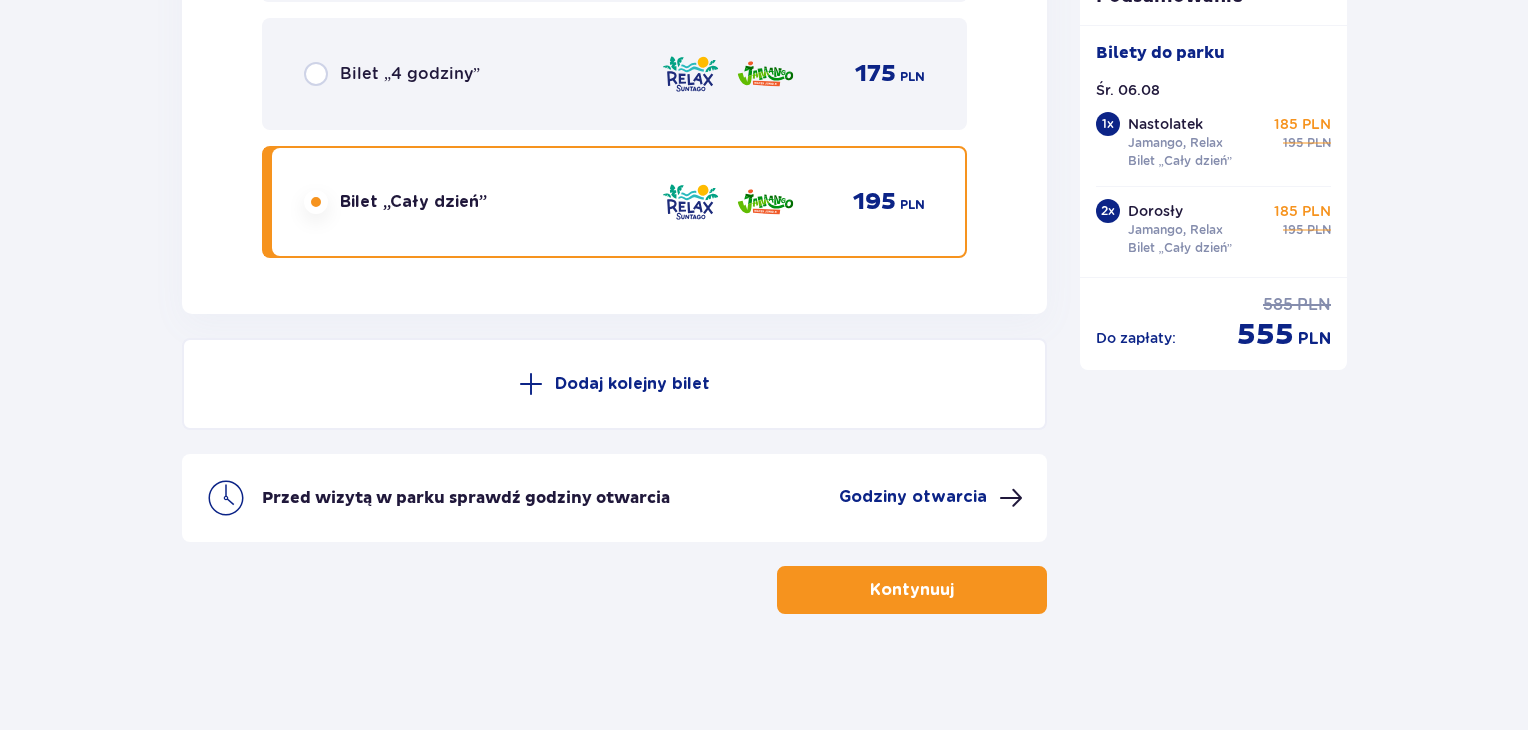 click on "Kontynuuj" at bounding box center (912, 590) 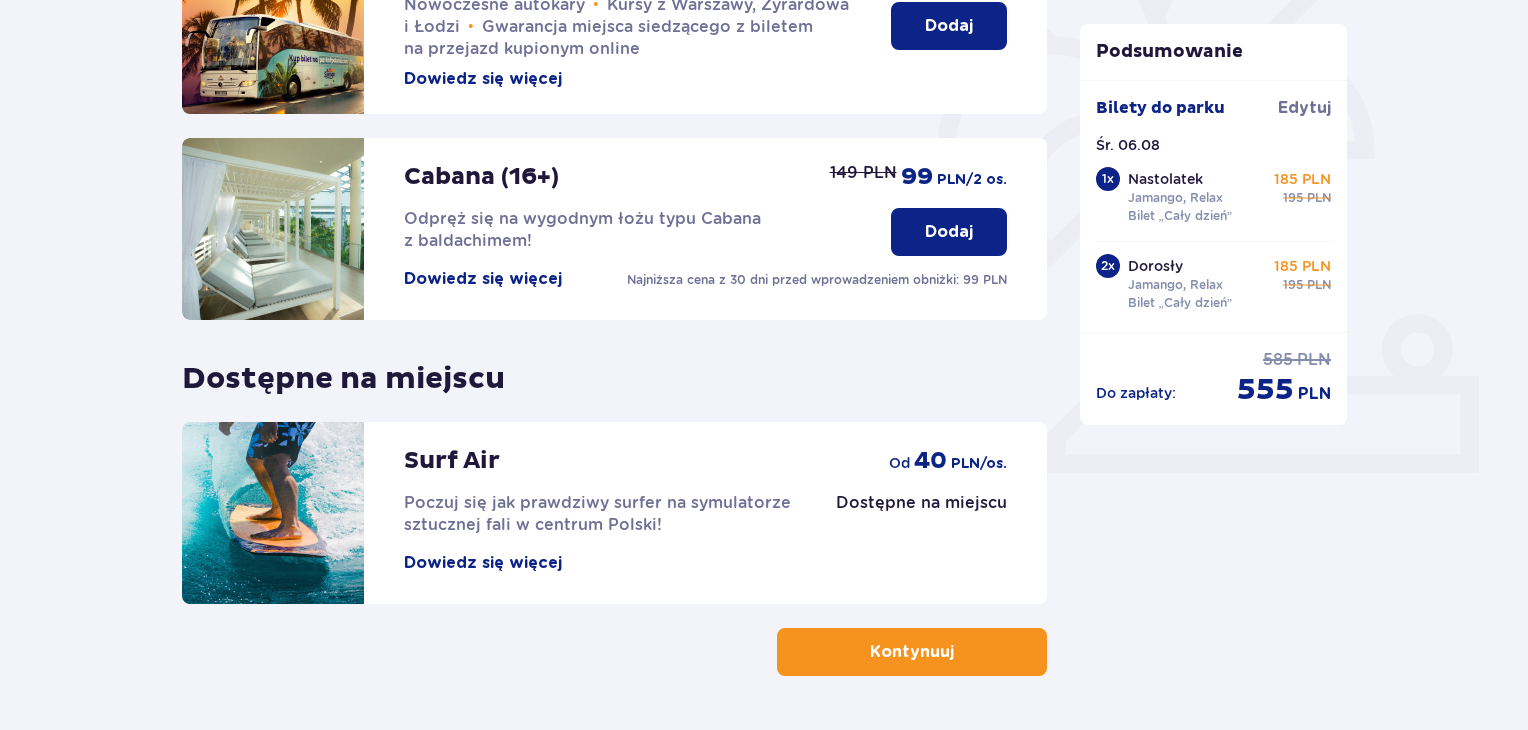 scroll, scrollTop: 626, scrollLeft: 0, axis: vertical 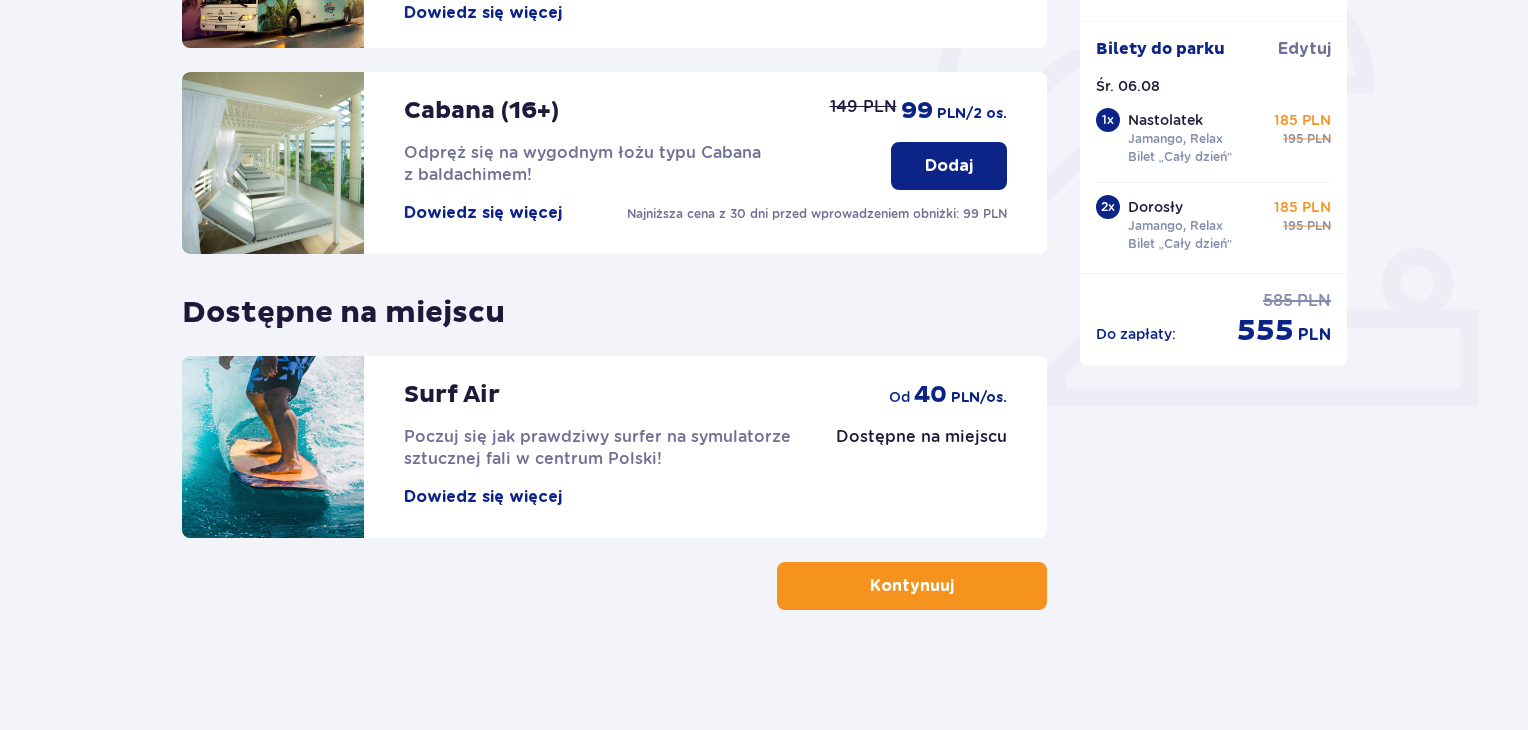 click on "Kontynuuj" at bounding box center (912, 586) 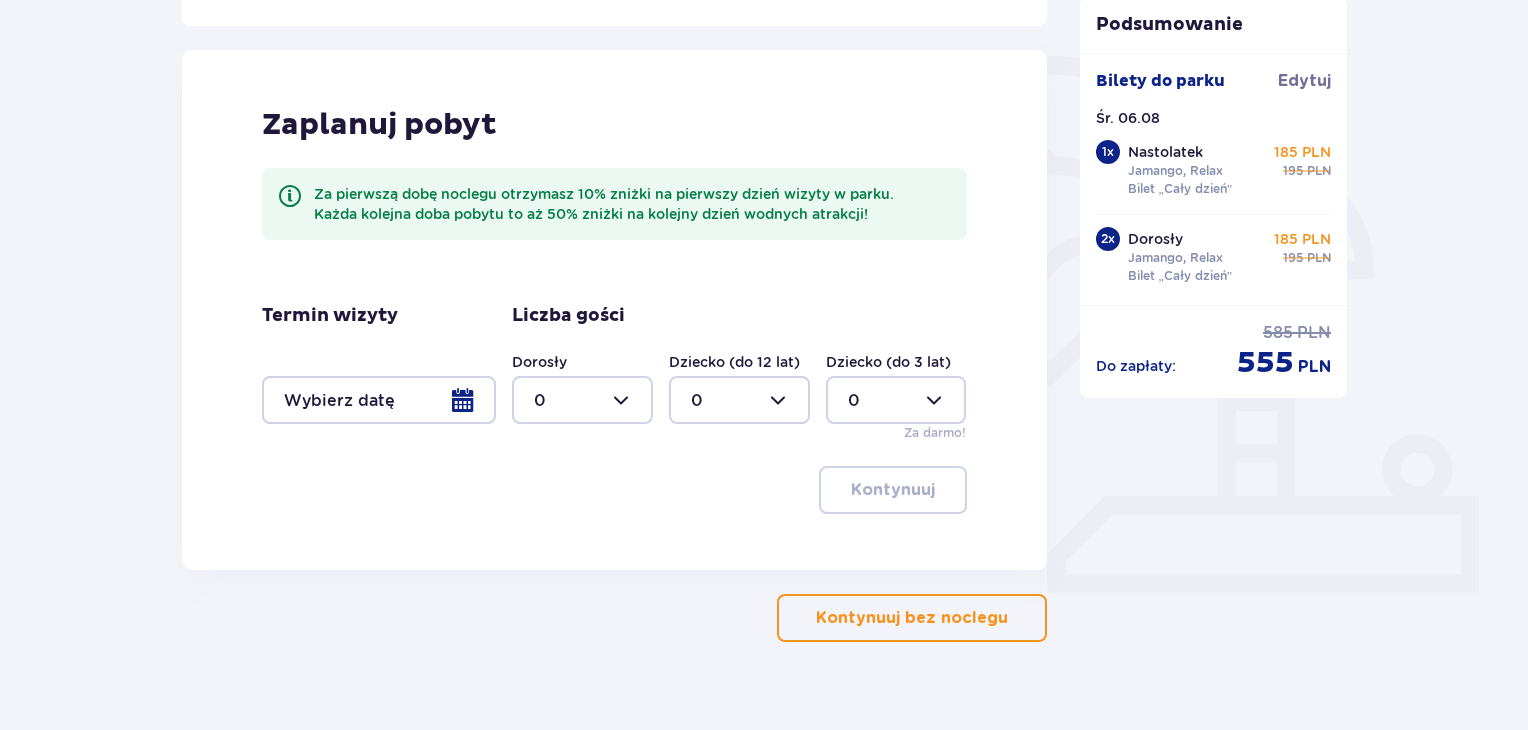 scroll, scrollTop: 472, scrollLeft: 0, axis: vertical 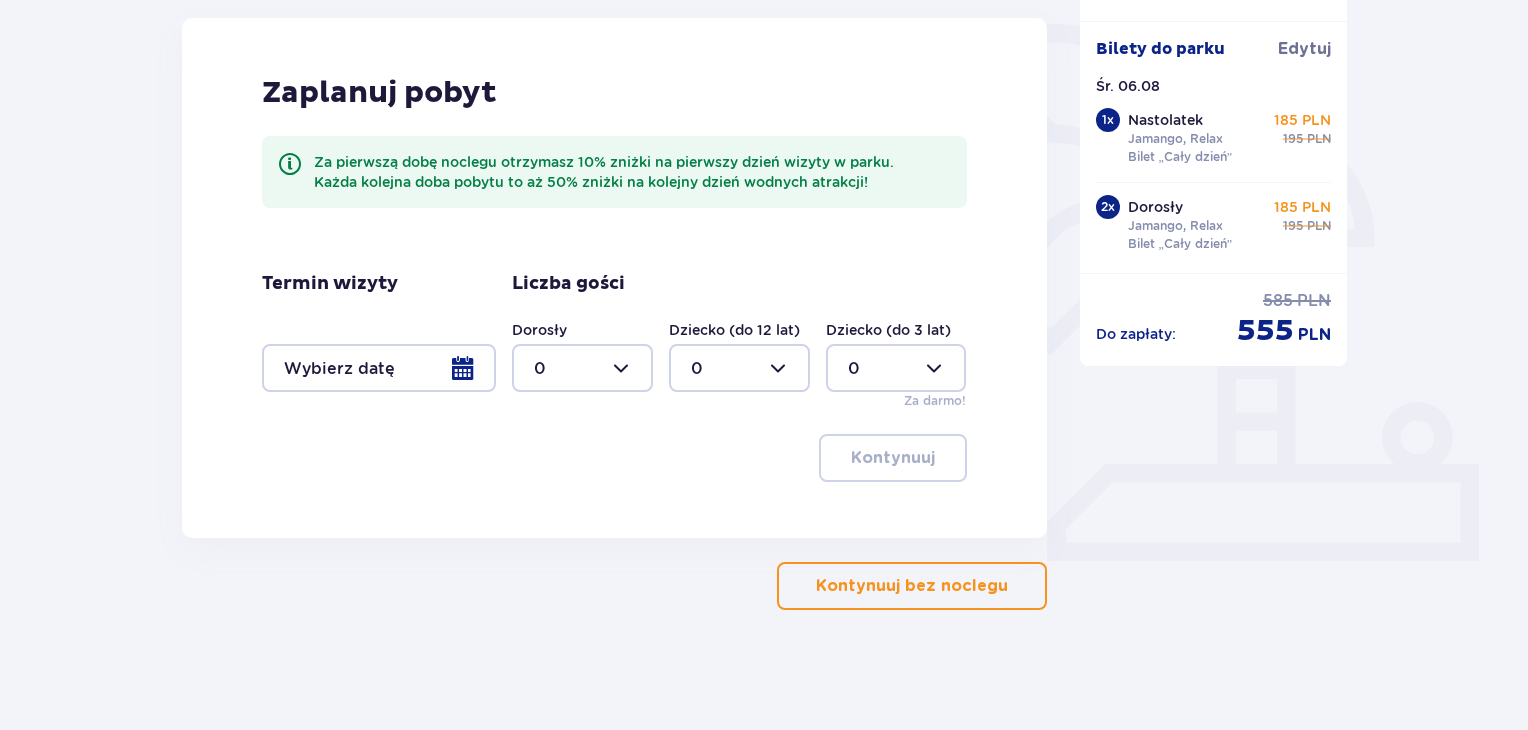 click at bounding box center [1012, 586] 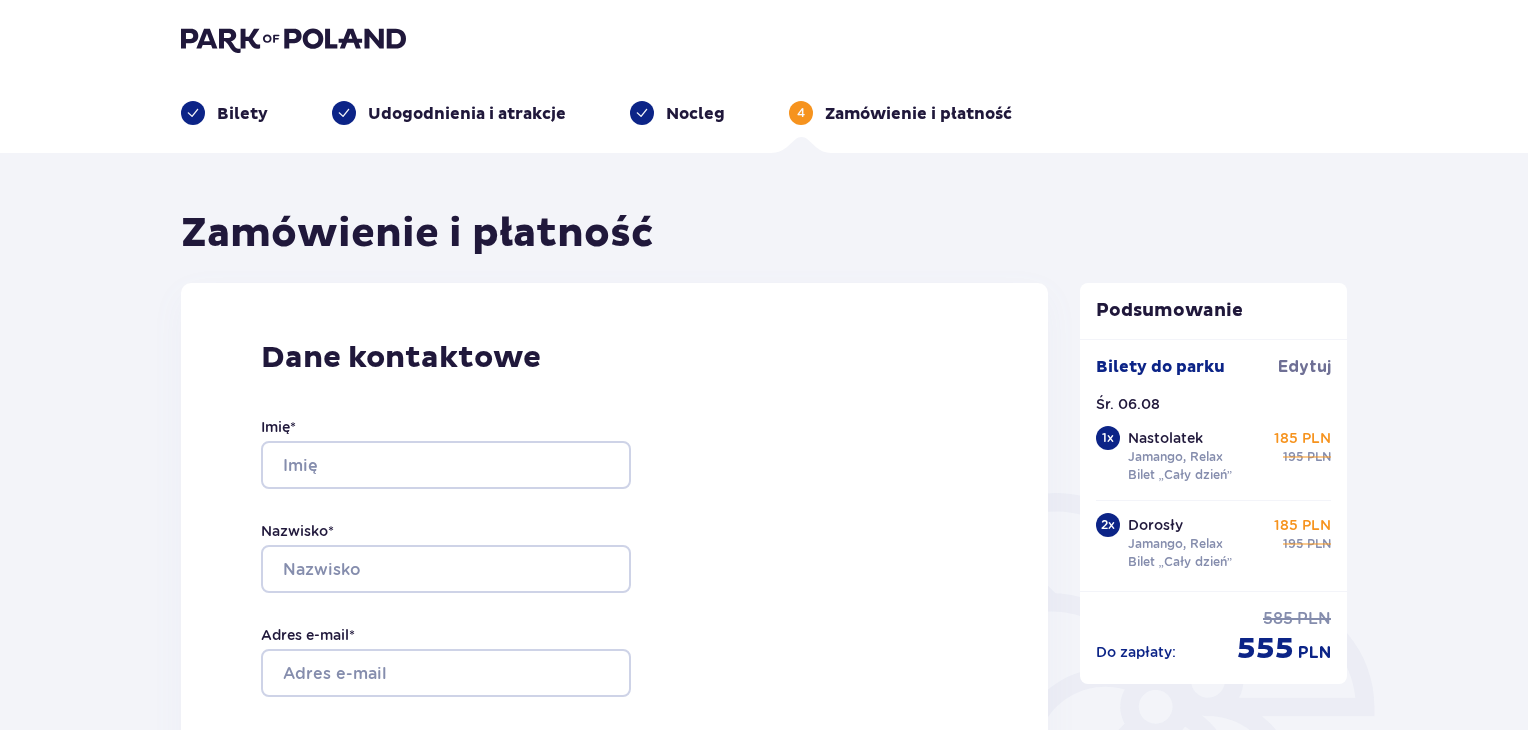 scroll, scrollTop: 0, scrollLeft: 0, axis: both 